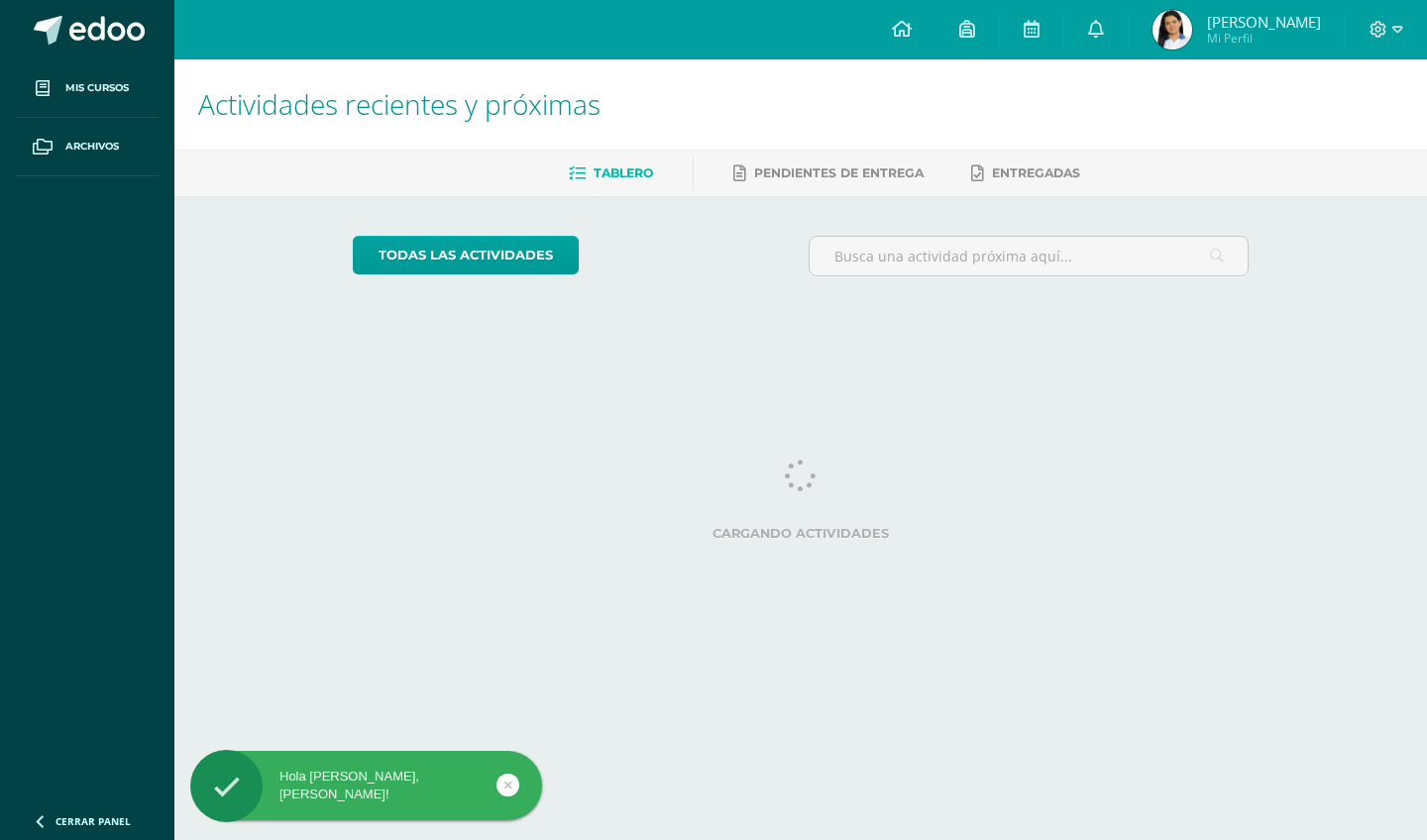 scroll, scrollTop: 0, scrollLeft: 0, axis: both 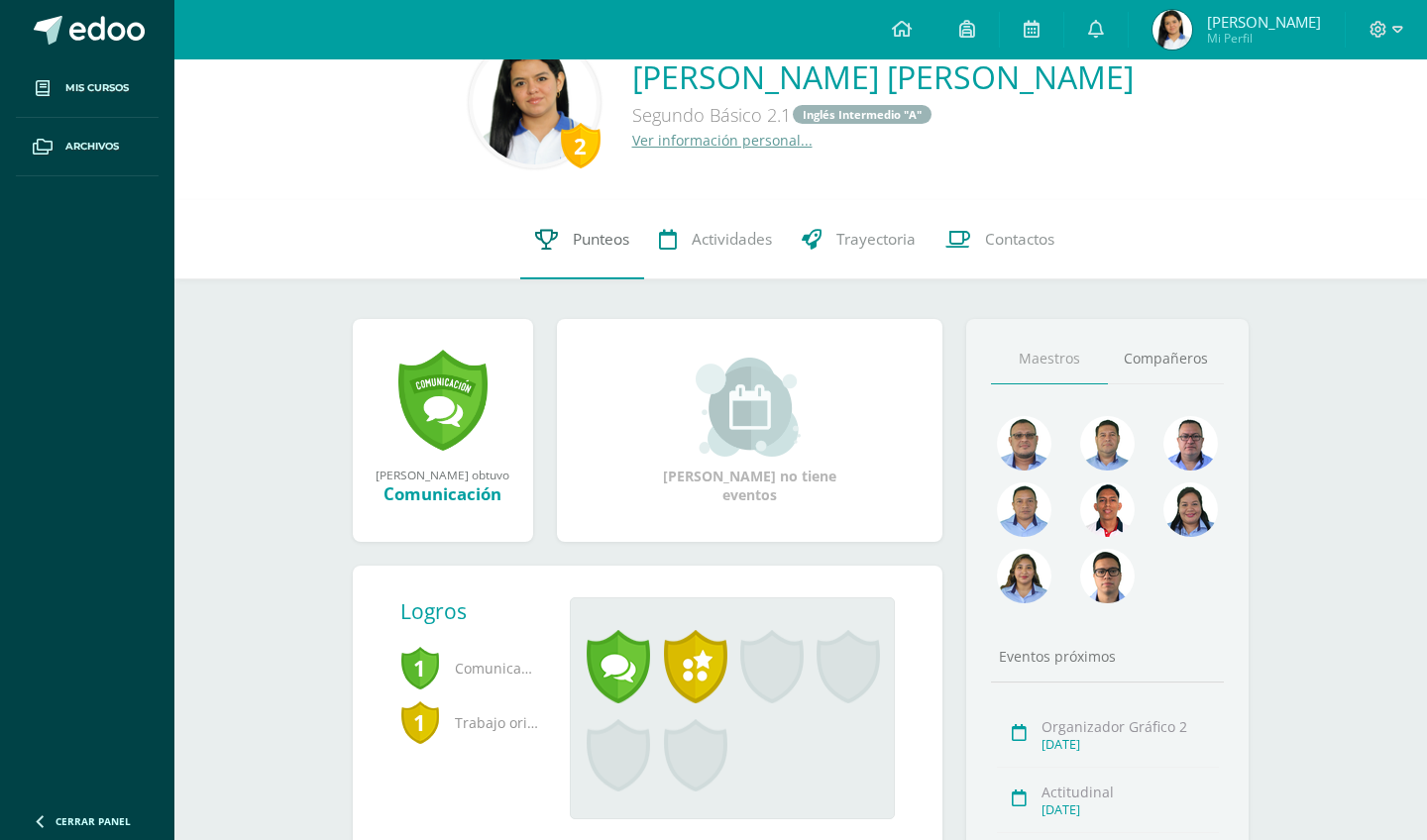 click on "Punteos" at bounding box center (582, 240) 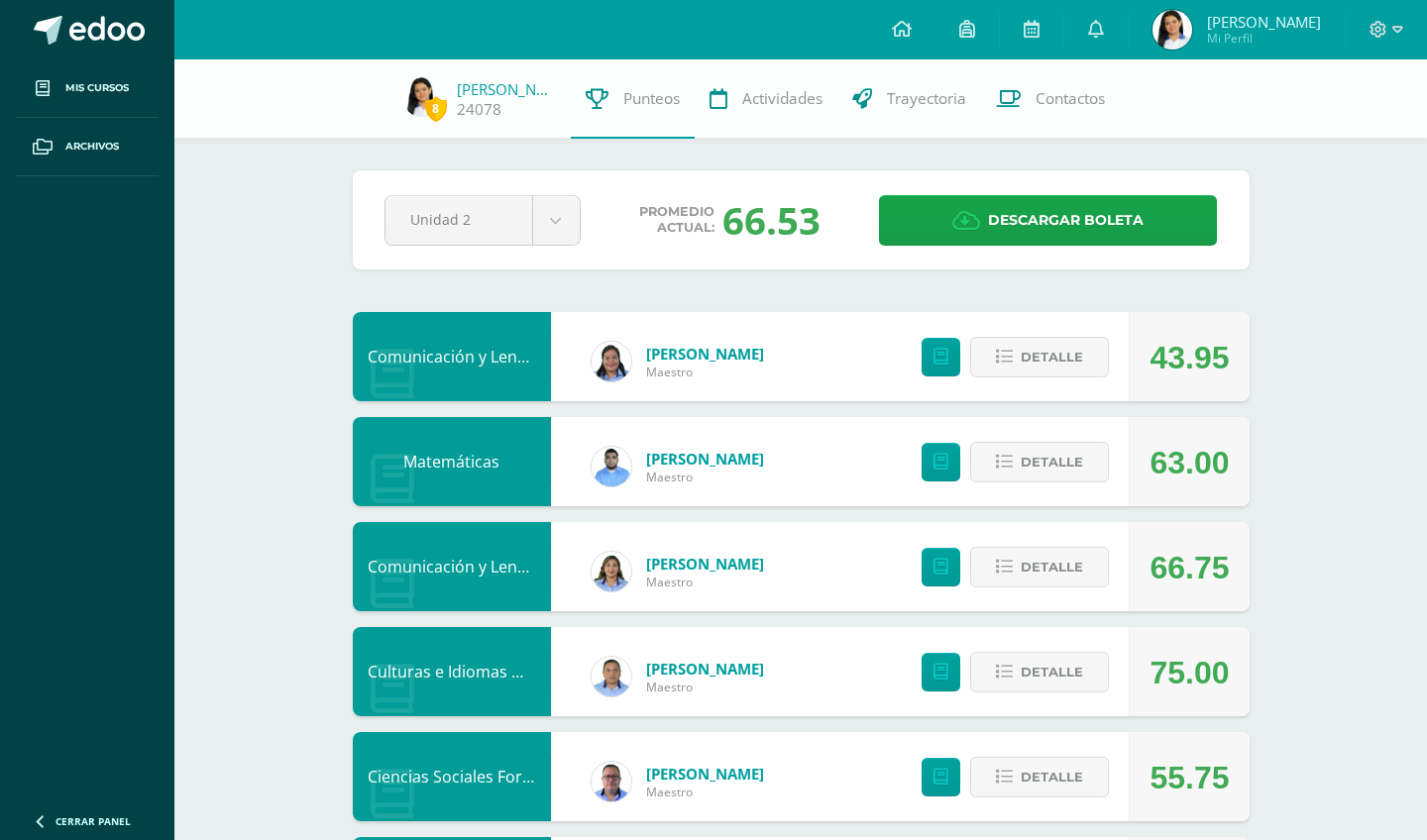 scroll, scrollTop: 0, scrollLeft: 0, axis: both 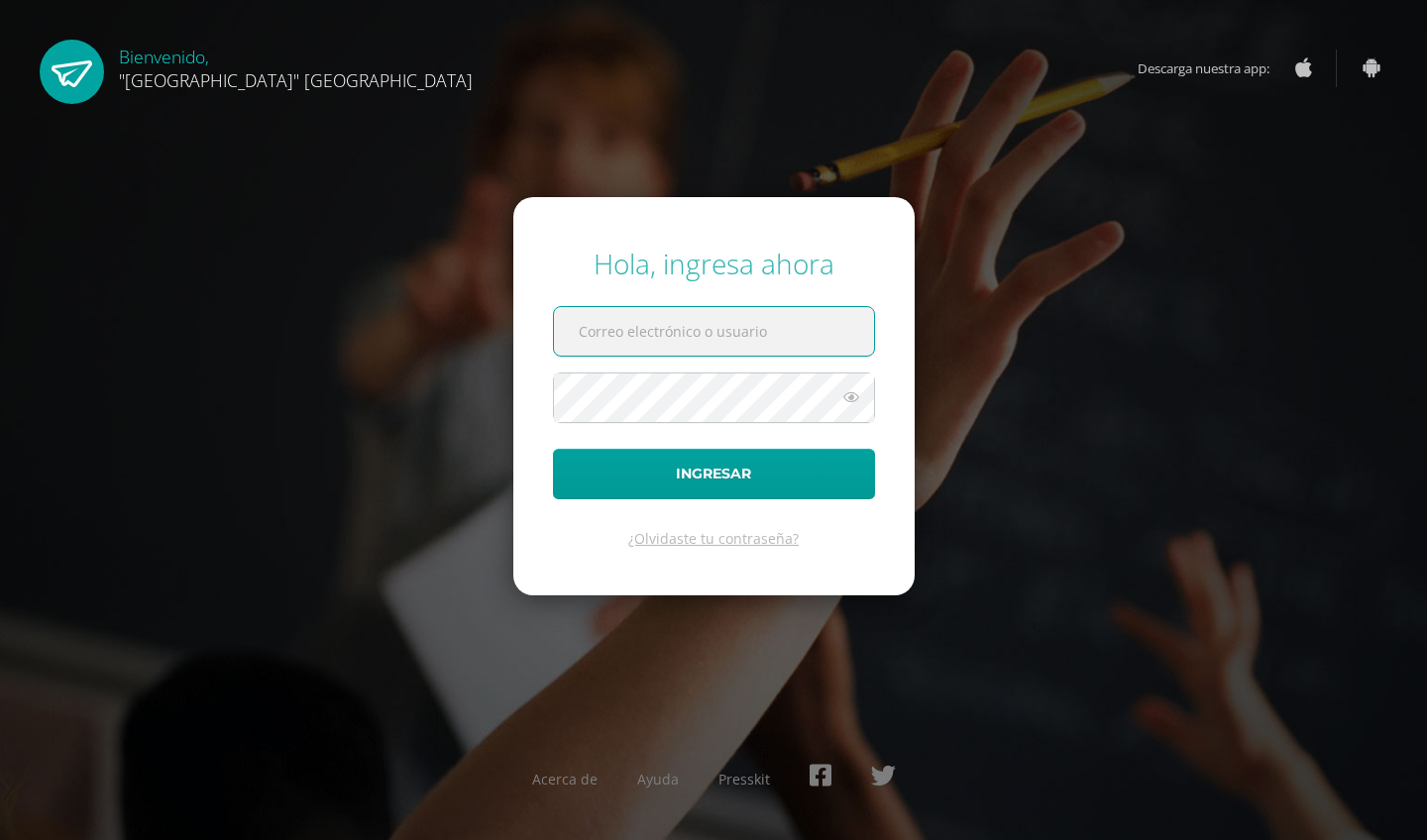 type on "24078@lasallechiquimula.edu.gt" 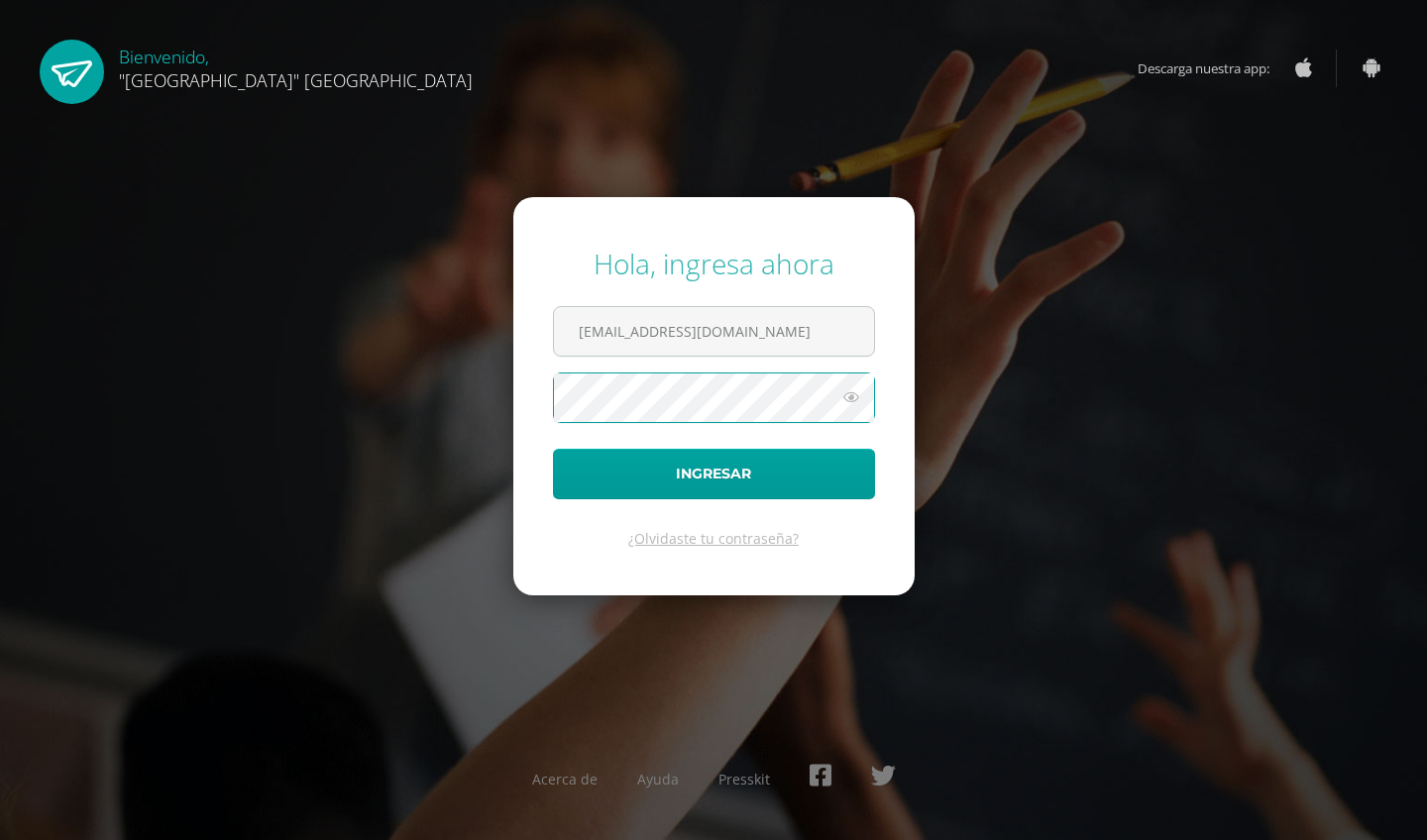 click at bounding box center [851, 397] 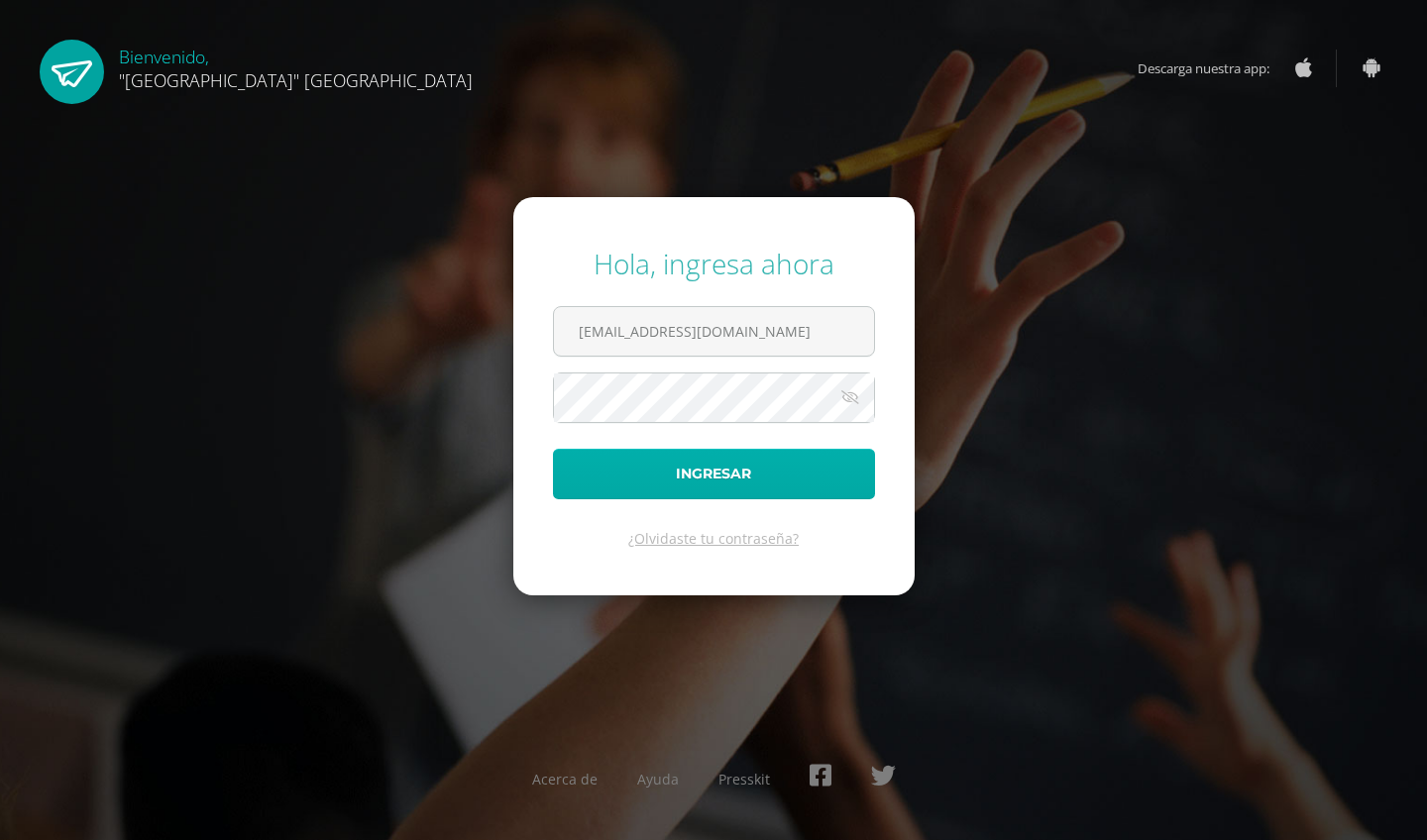 click on "Ingresar" at bounding box center [714, 473] 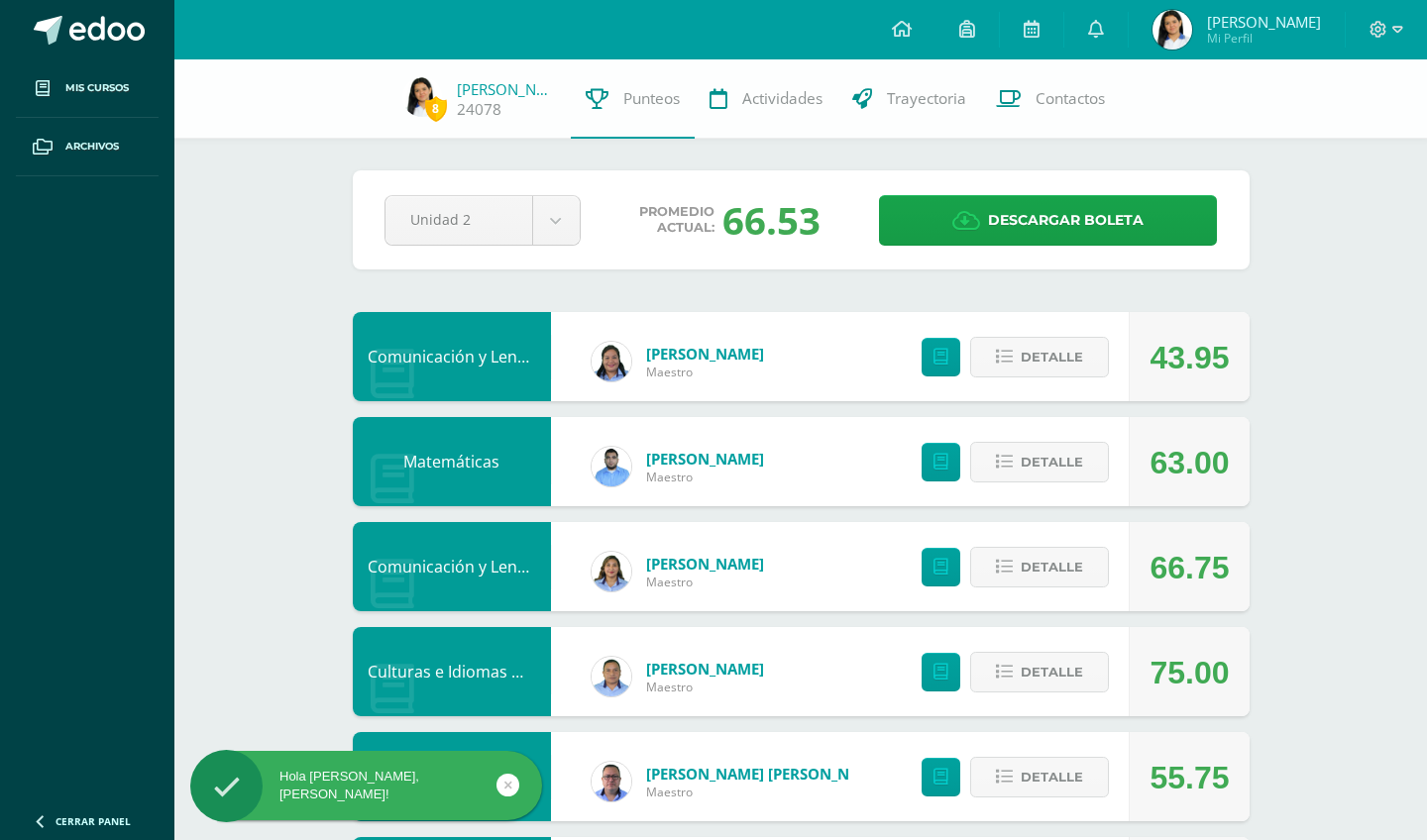 scroll, scrollTop: 0, scrollLeft: 0, axis: both 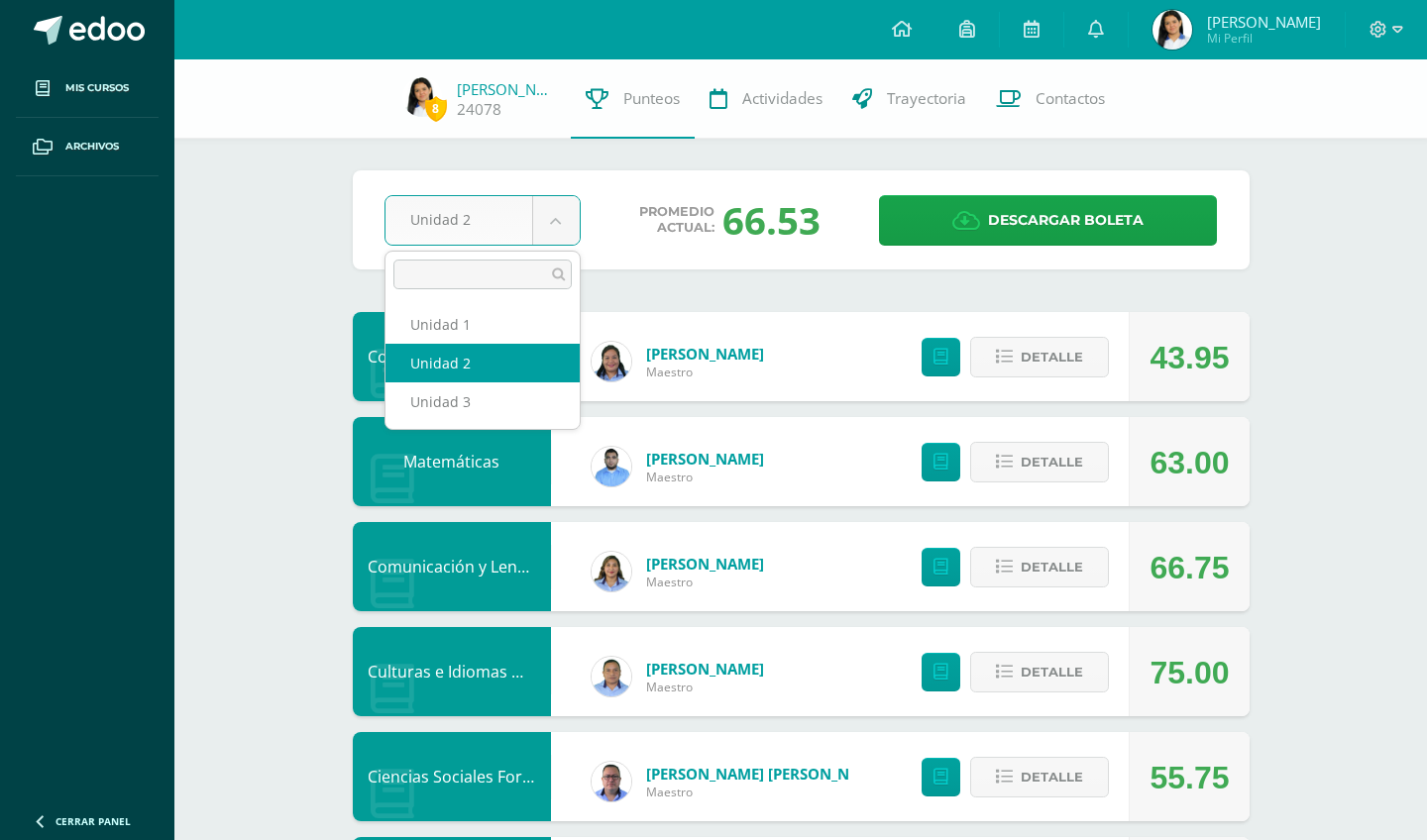 click on "Hola [PERSON_NAME], [PERSON_NAME]!         Mis cursos Archivos Cerrar panel
Artes Visuales
Segundo
Básico
"2.1"
Ciencias Naturales
Segundo
Básico
"2.1"
Ciencias Sociales Formación Ciudadana e Interculturalidad
Segundo
Básico
"2.1"
Comunicación y Lenguaje Idioma Español
Segundo
Básico
"2.1"
Culturas e Idiomas Mayas Garífuna o Xinca
Danza
Mi Perfil Avisos" at bounding box center (714, 1007) 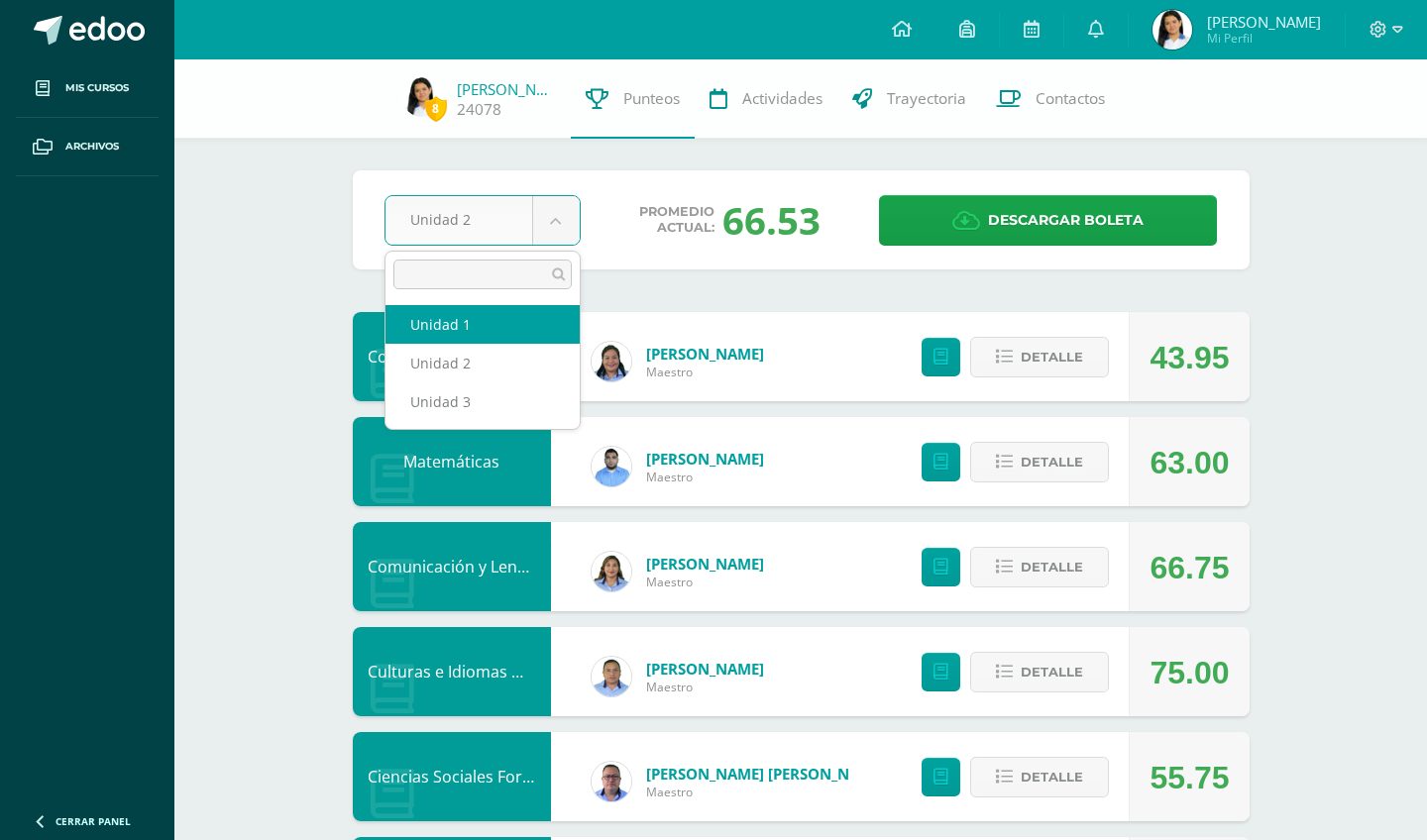 select on "Unidad 1" 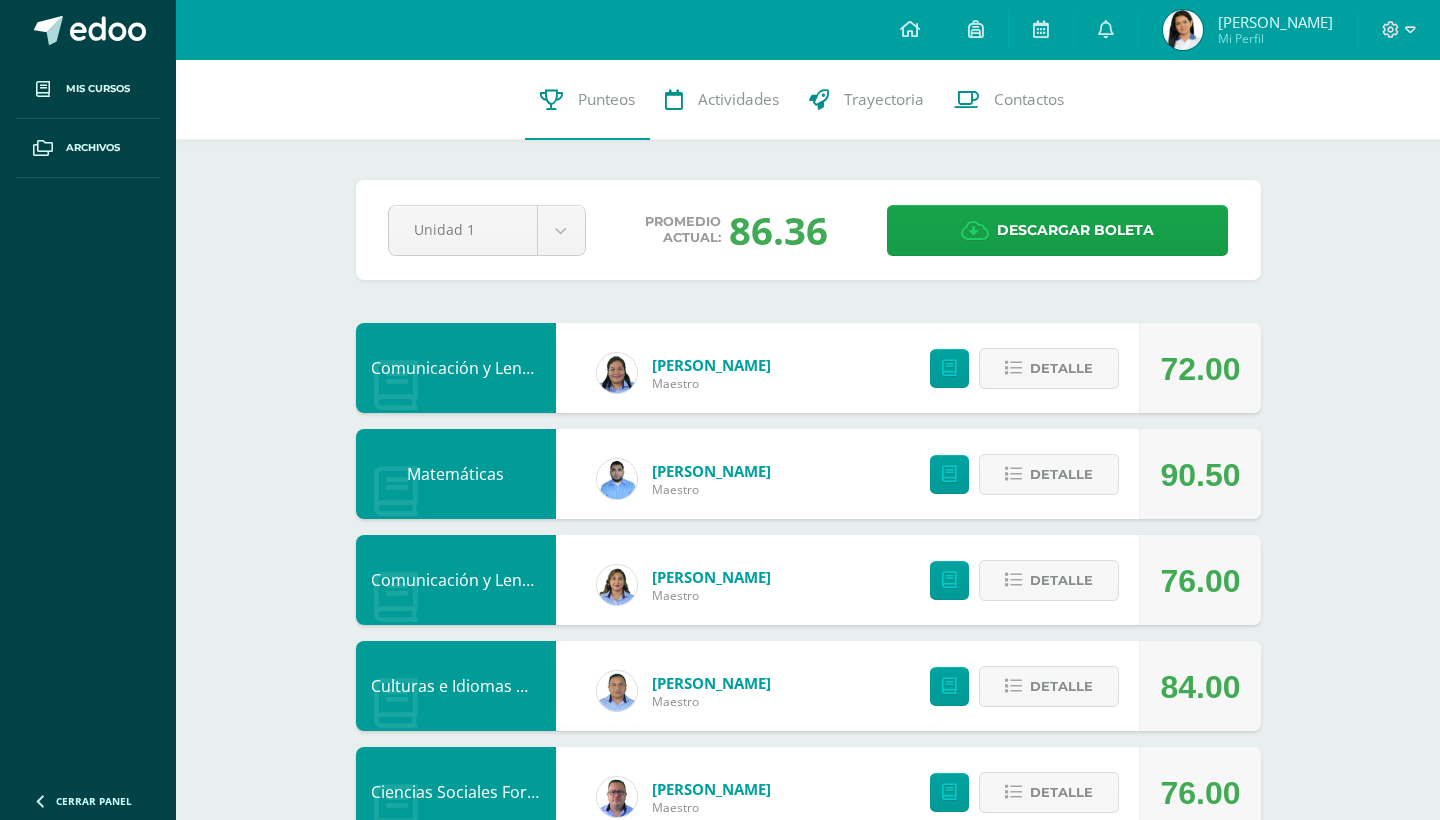 scroll, scrollTop: 0, scrollLeft: 0, axis: both 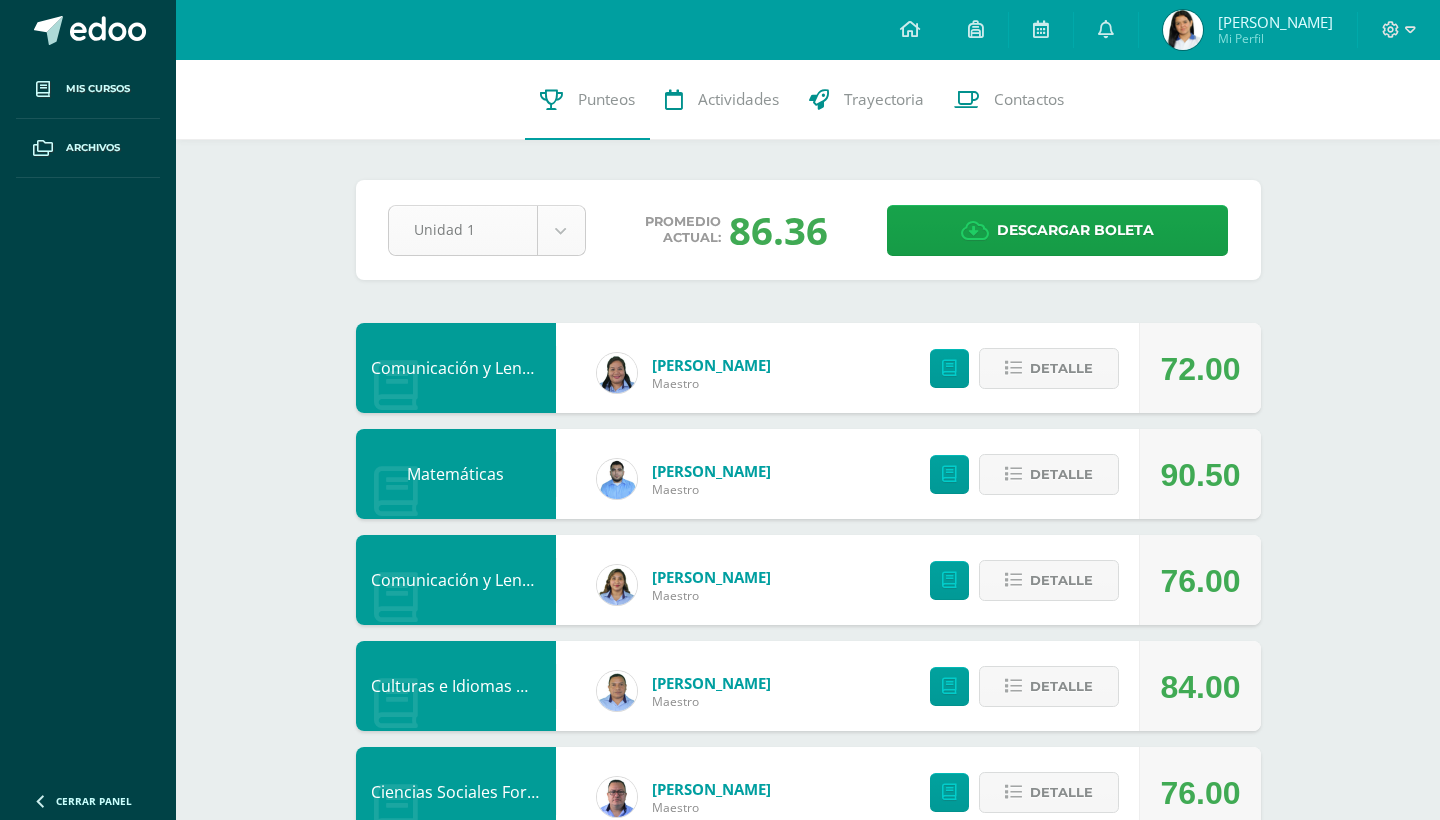 click on "Mis cursos Archivos Cerrar panel
Artes Visuales
Segundo
Básico
"2.1"
Ciencias Naturales
Segundo
Básico
"2.1"
Ciencias Sociales Formación Ciudadana e Interculturalidad
Segundo
Básico
"2.1"
Comunicación y Lenguaje Idioma Español
Segundo
Básico
"2.1"
Culturas e Idiomas Mayas Garífuna o Xinca
Segundo
Básico
"2.1"" at bounding box center [720, 1021] 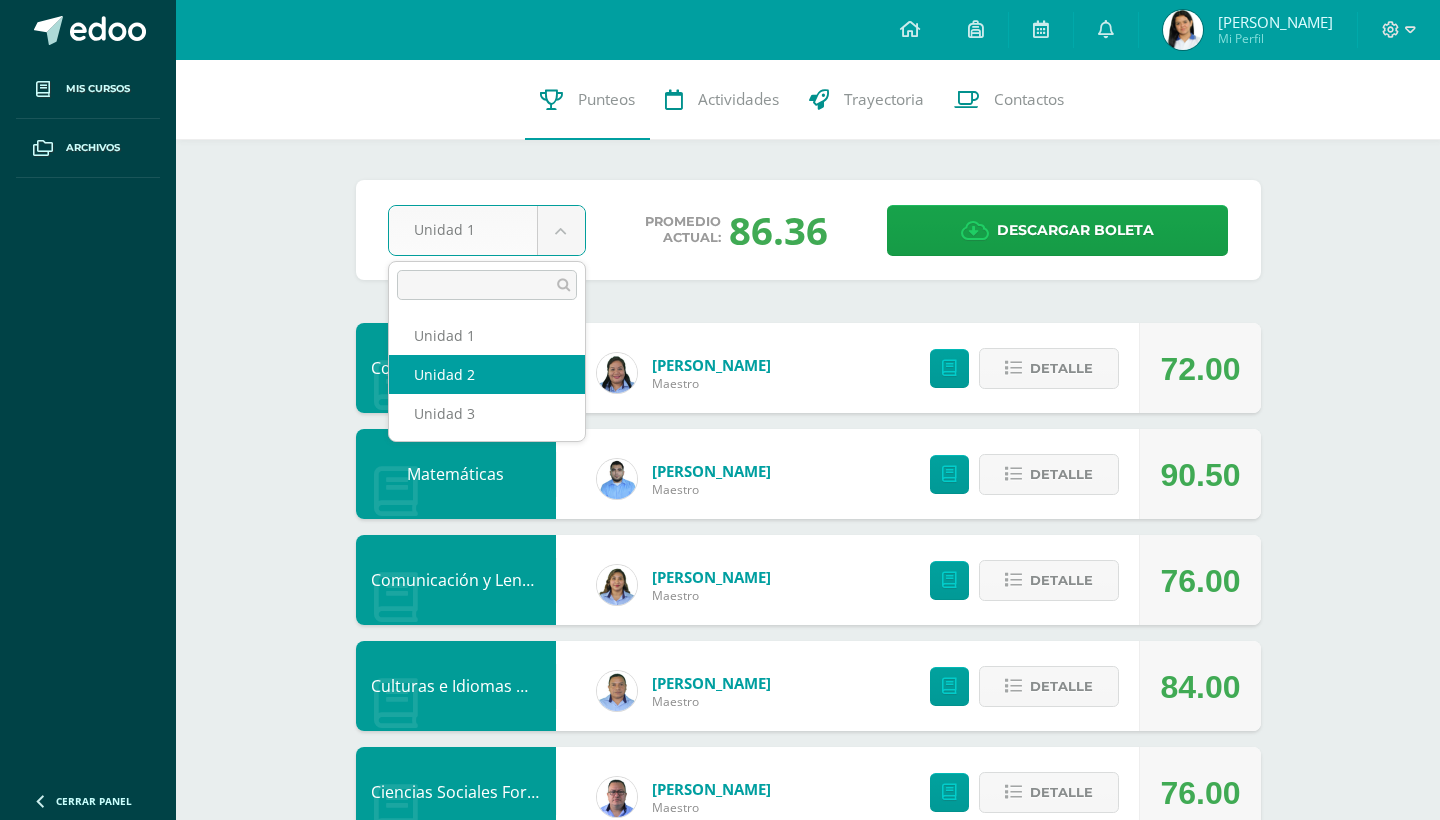 select on "Unidad 2" 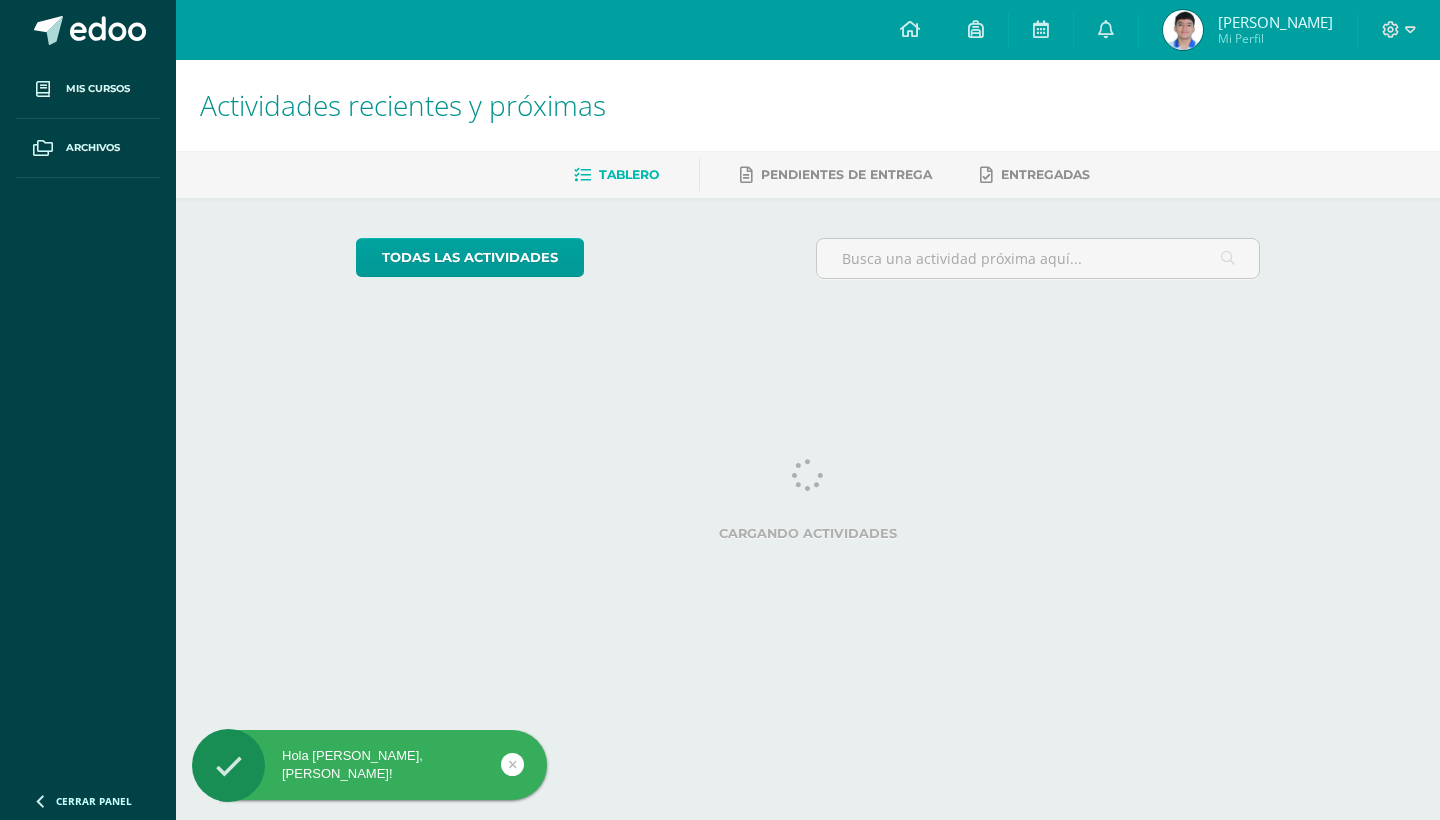 scroll, scrollTop: 0, scrollLeft: 0, axis: both 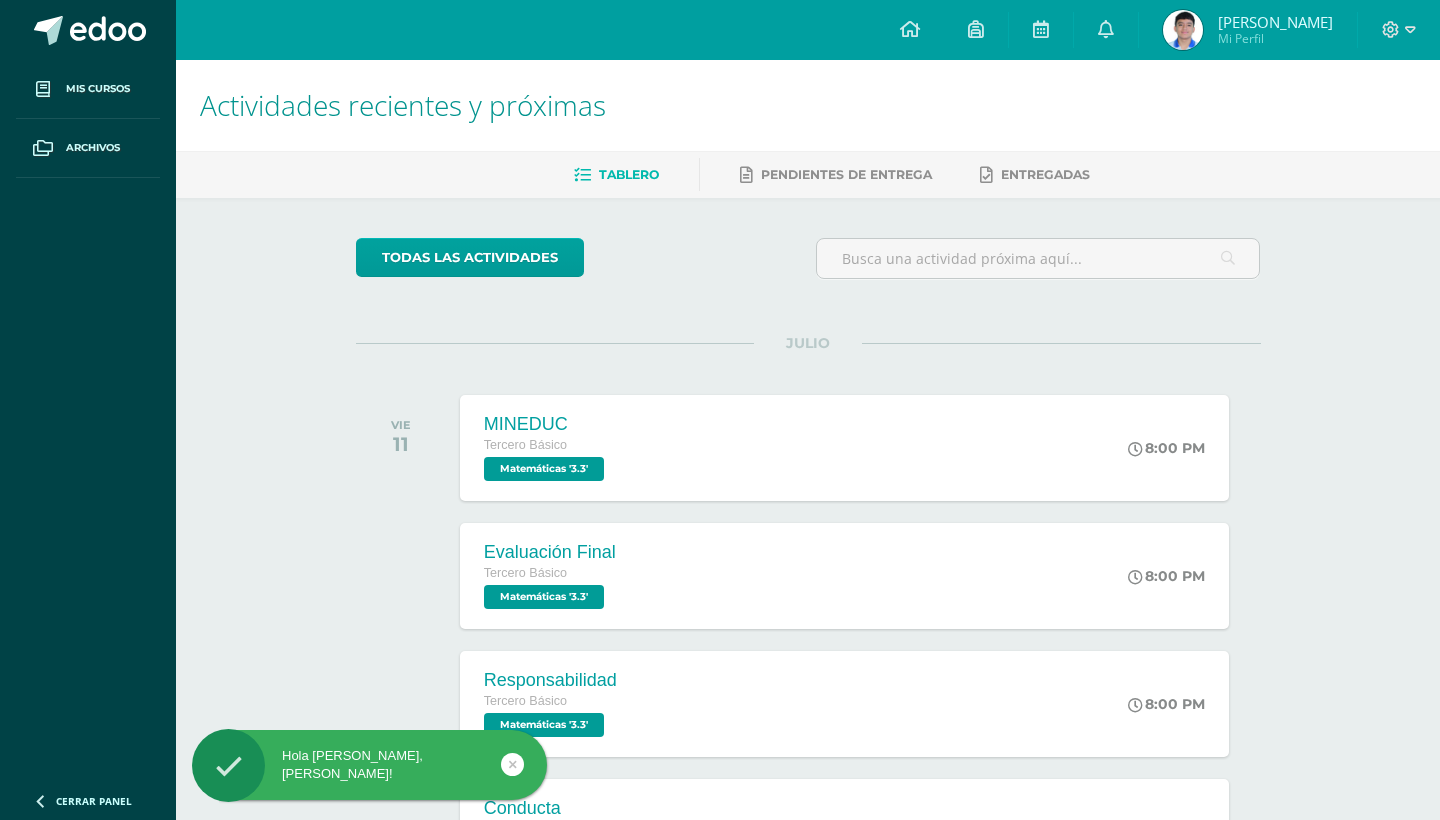 click at bounding box center (1183, 30) 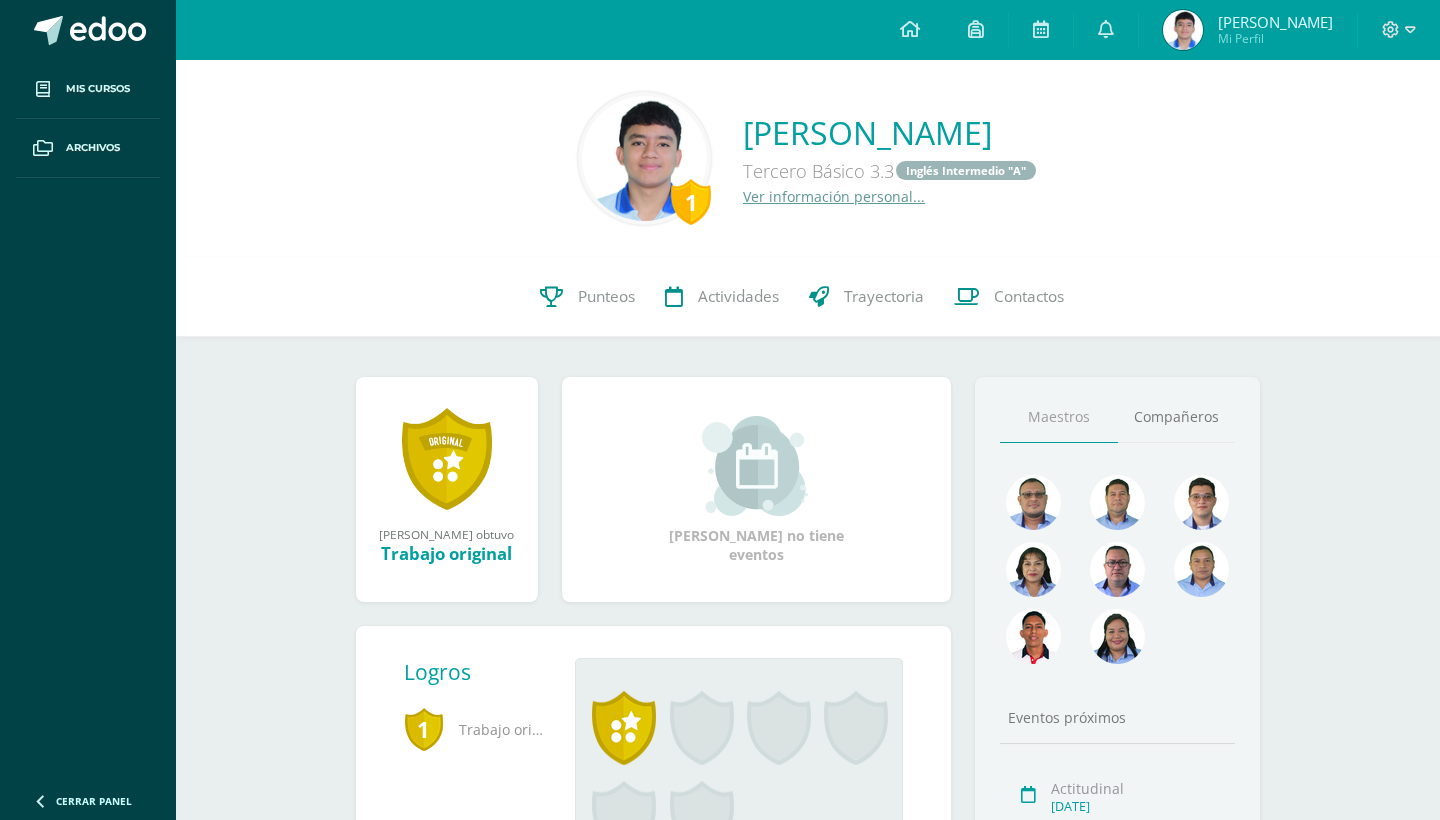 scroll, scrollTop: 0, scrollLeft: 0, axis: both 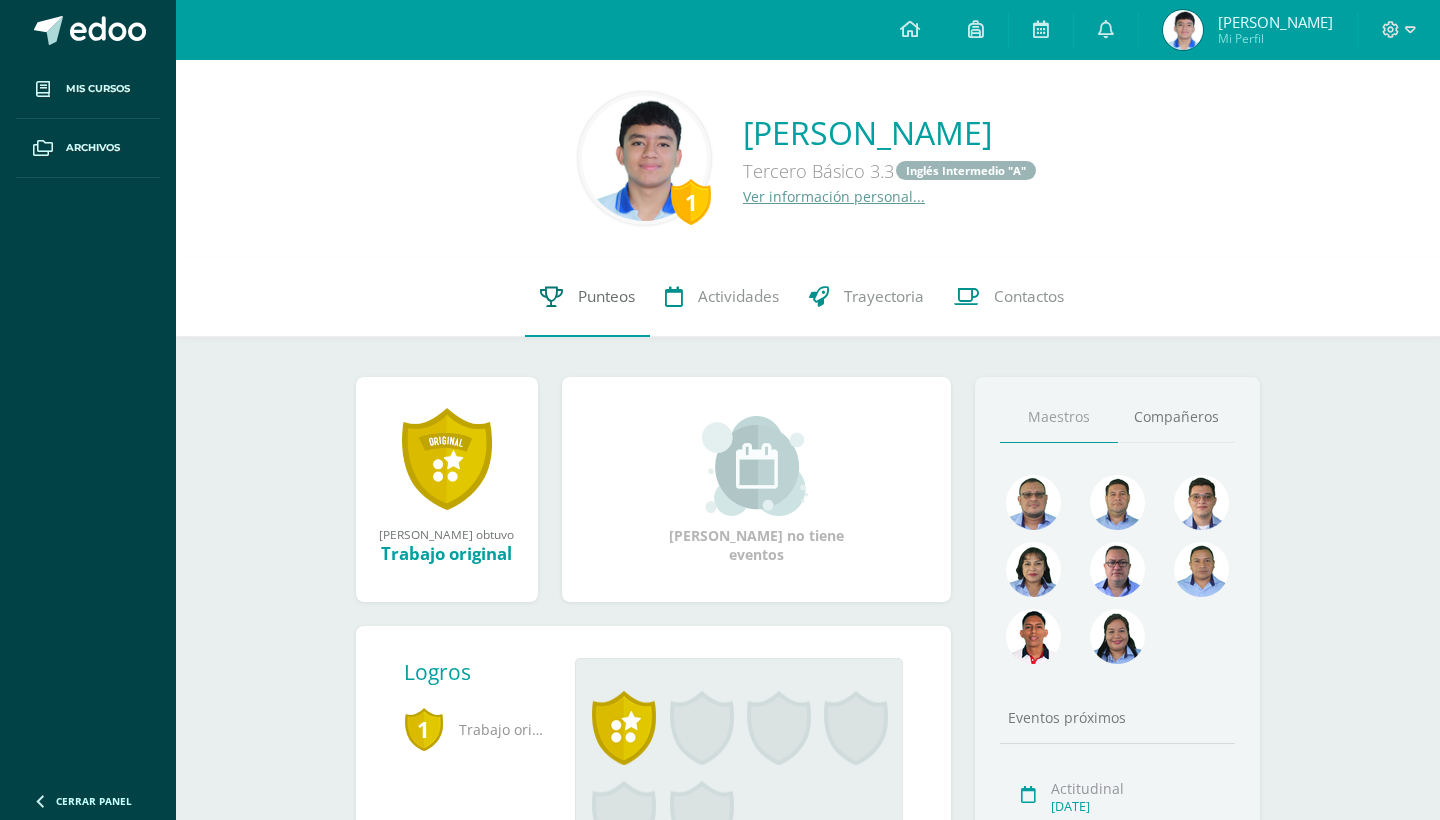 click on "Punteos" at bounding box center [606, 296] 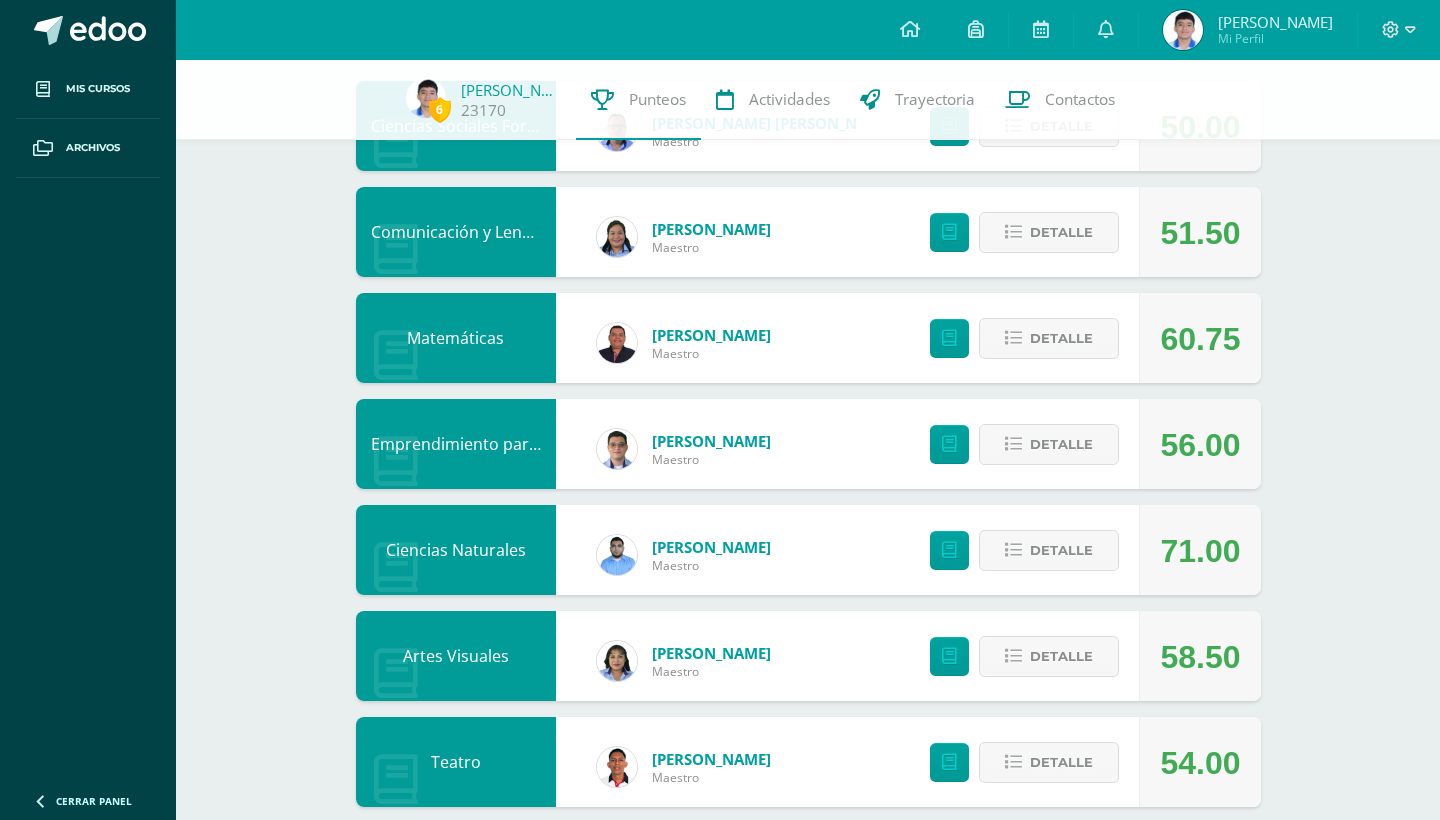 scroll, scrollTop: 235, scrollLeft: 0, axis: vertical 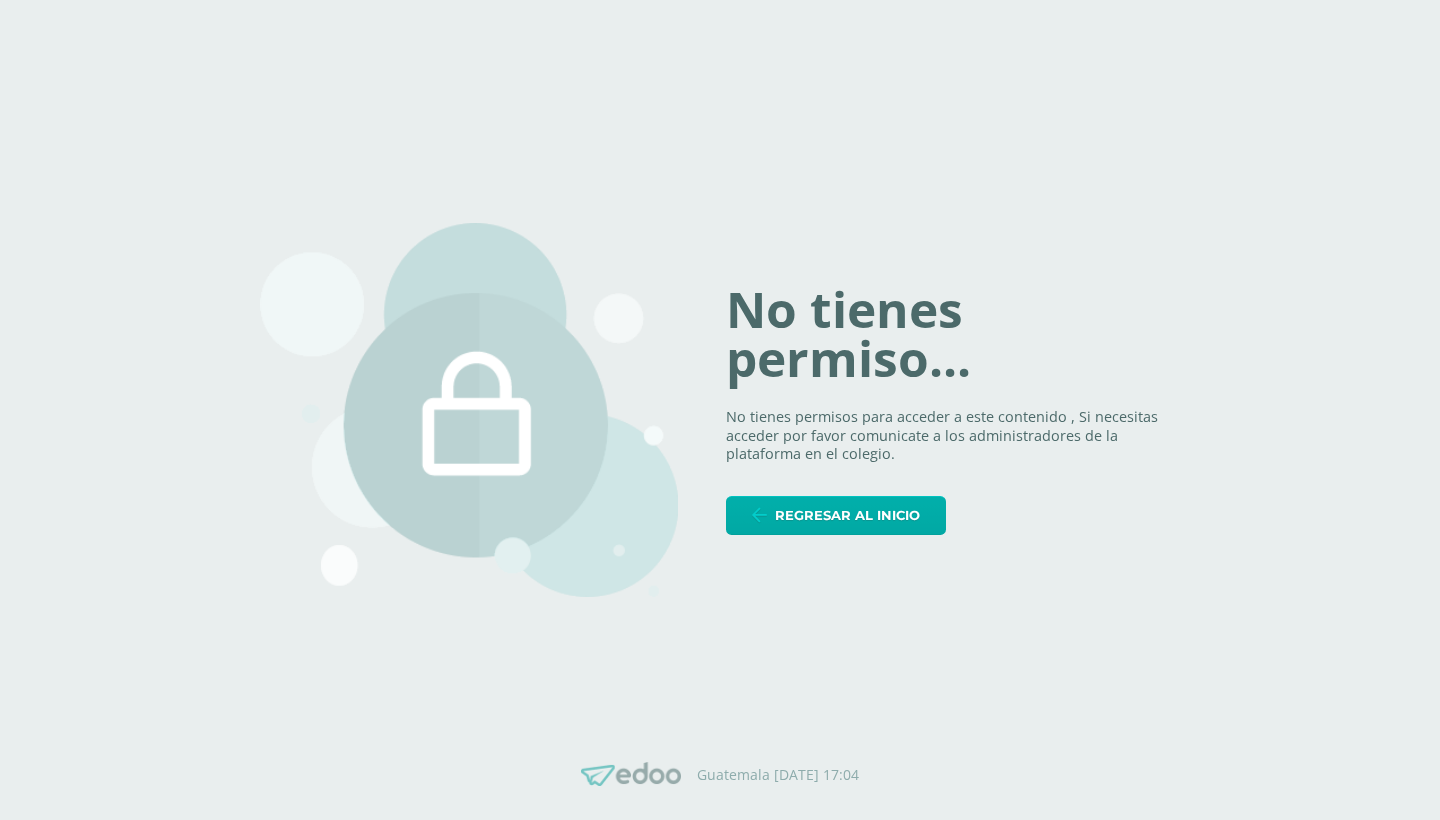 click on "Regresar al inicio" at bounding box center [847, 515] 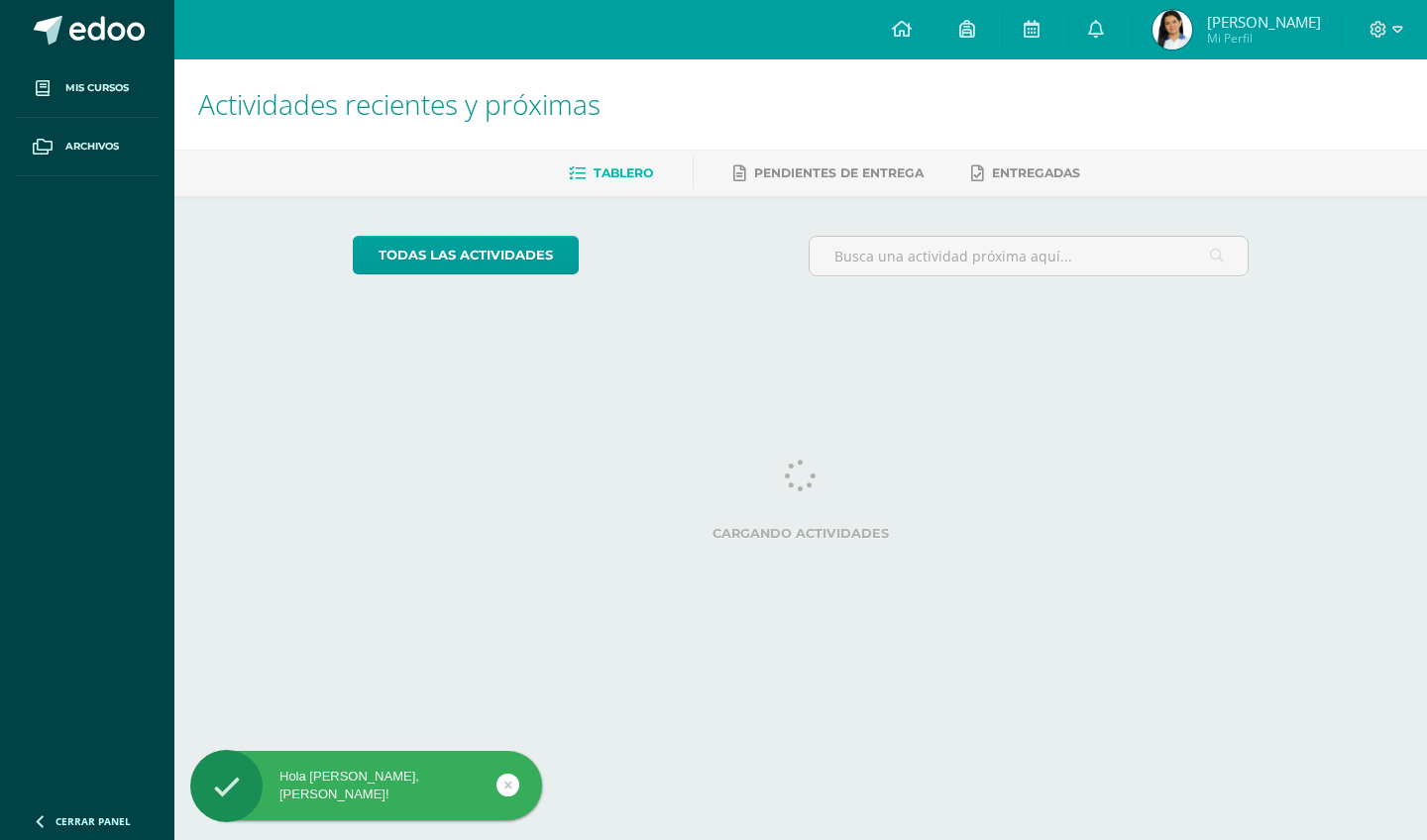 scroll, scrollTop: 0, scrollLeft: 0, axis: both 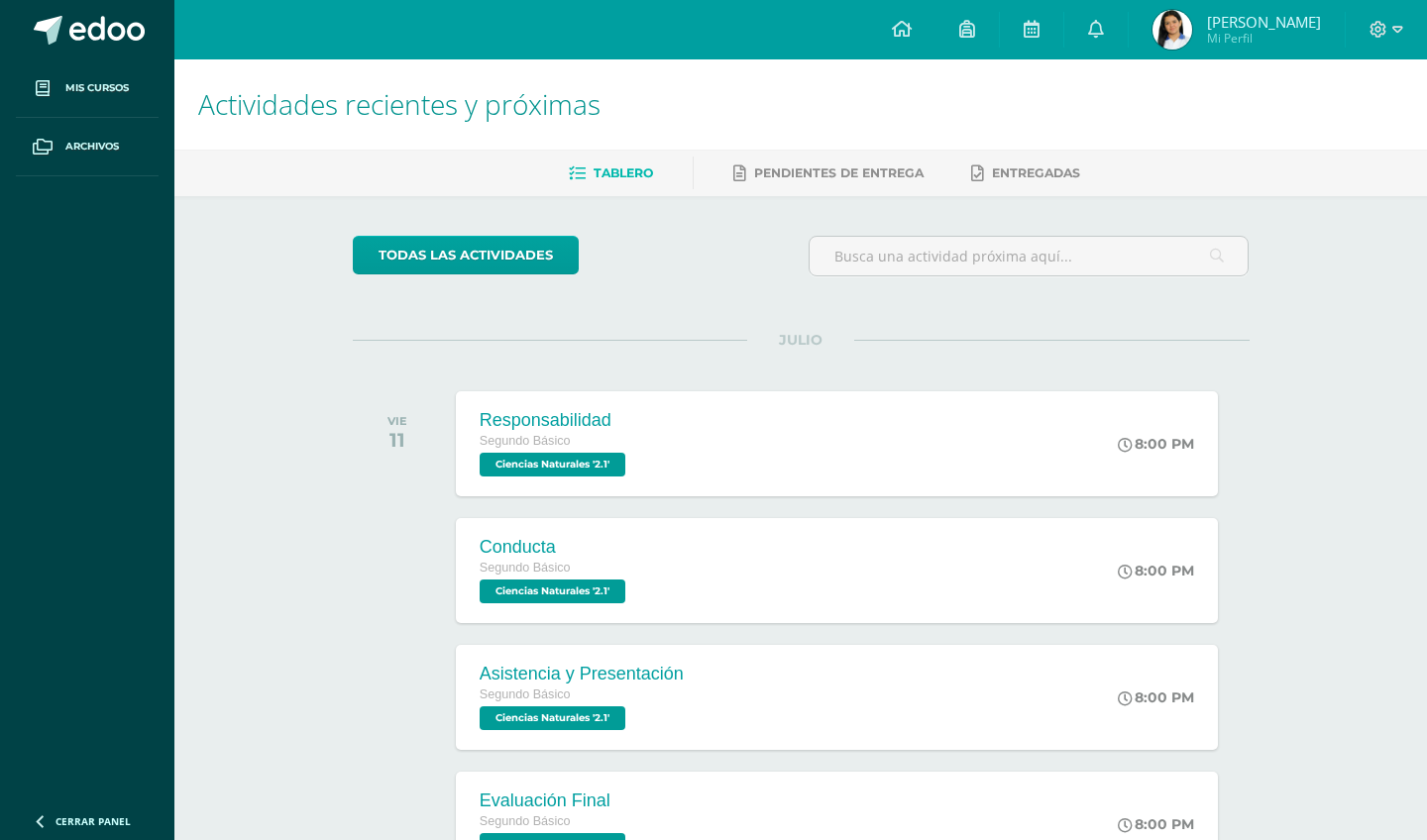 click at bounding box center [1172, 30] 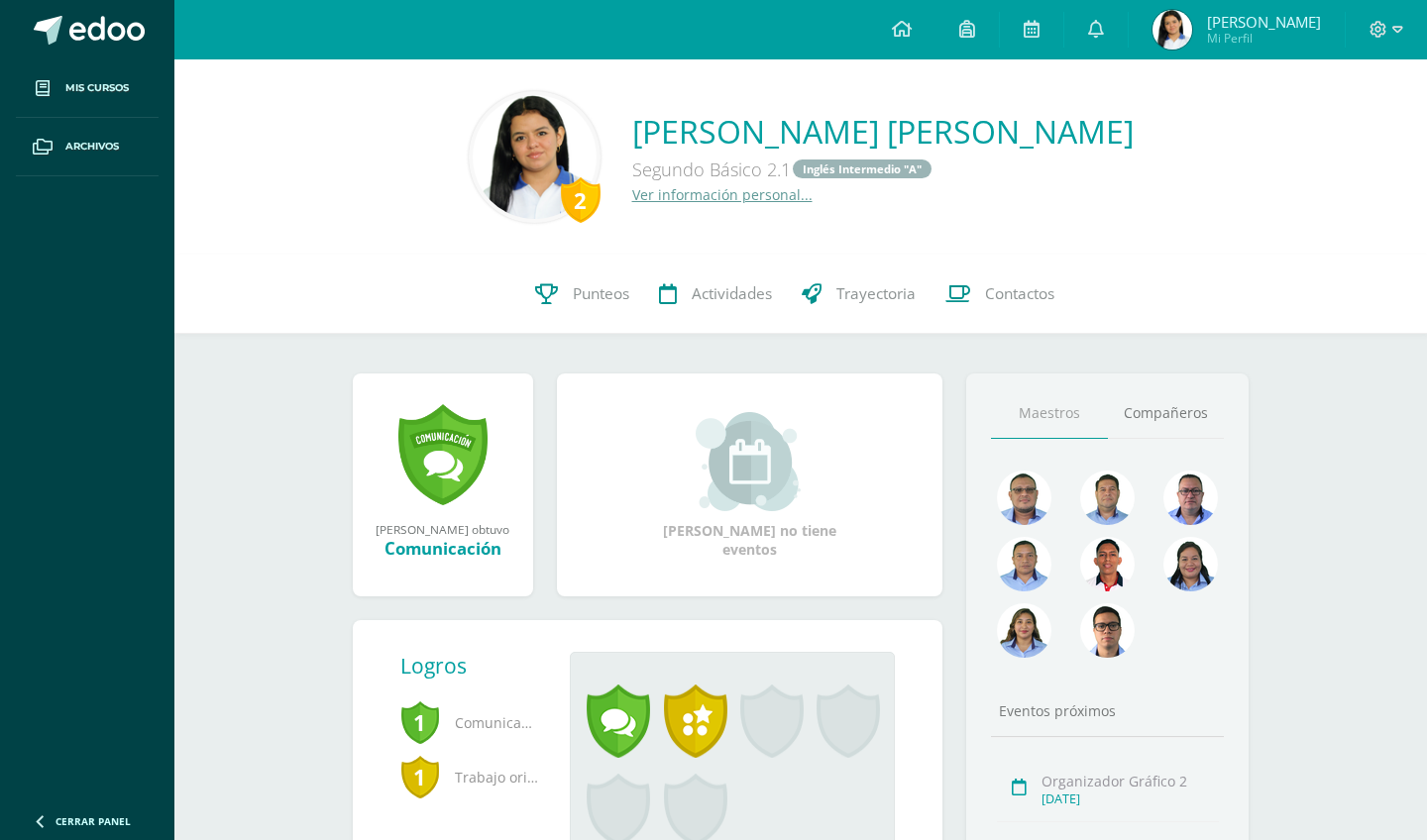 scroll, scrollTop: 0, scrollLeft: 0, axis: both 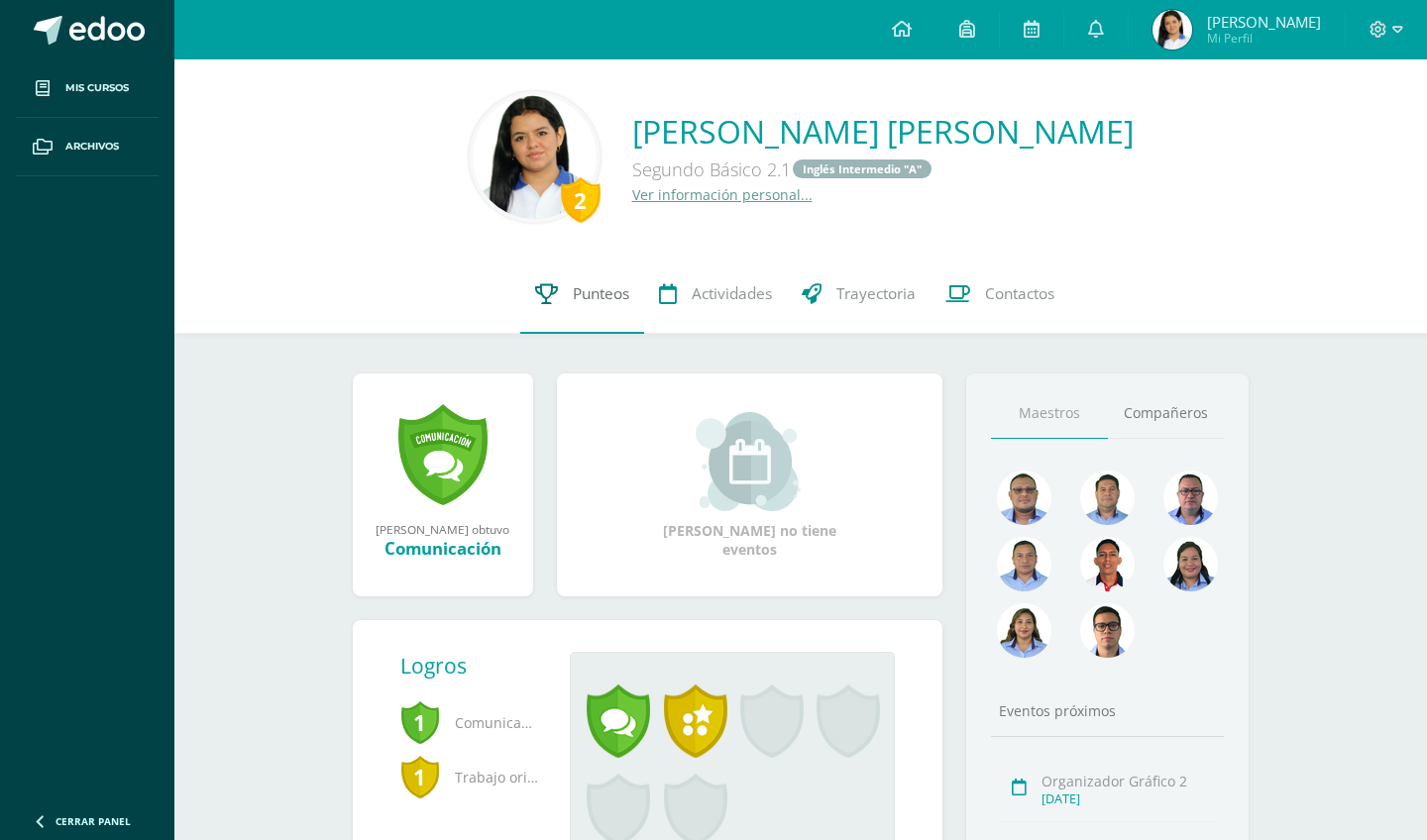 click on "Punteos" at bounding box center [582, 294] 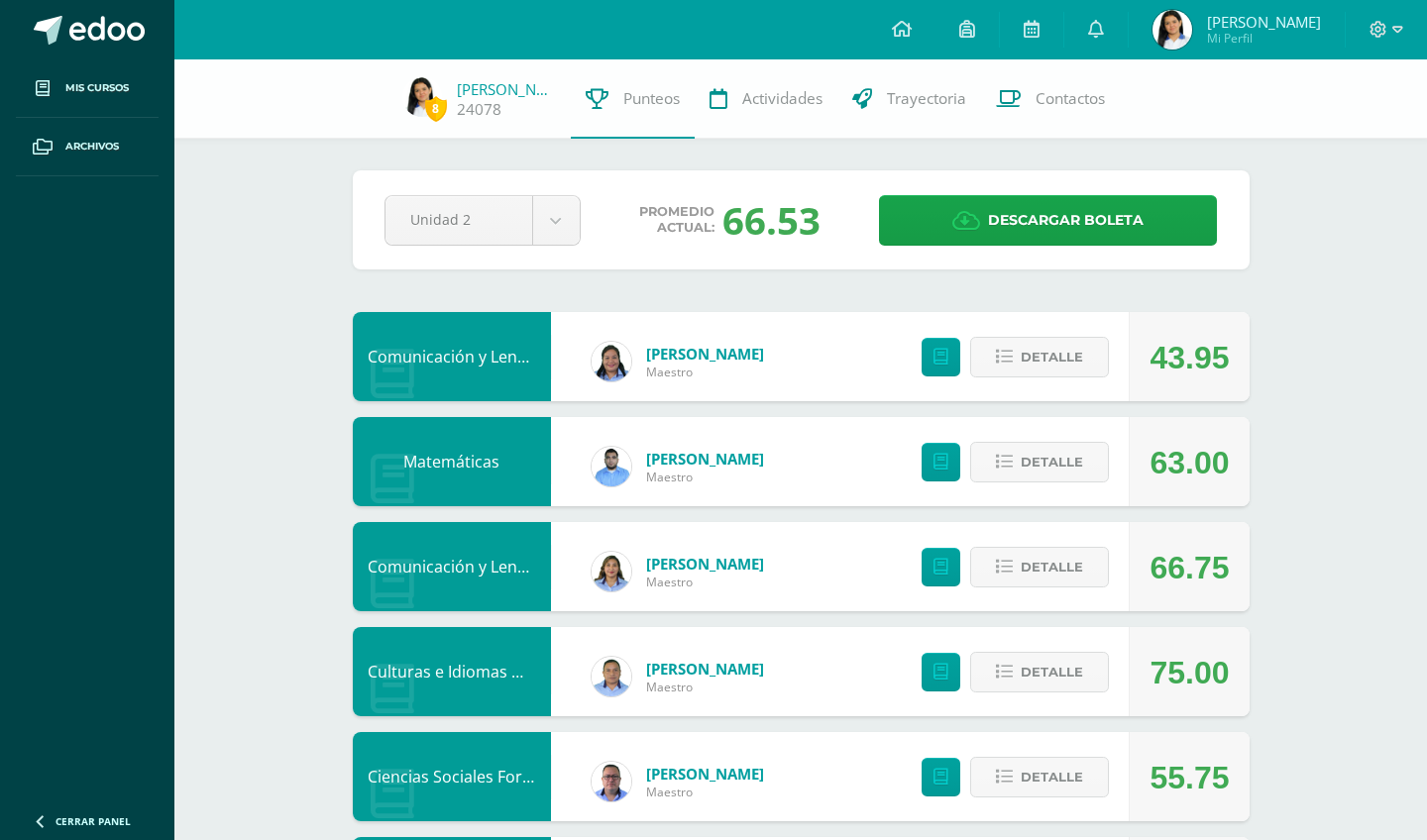 scroll, scrollTop: 0, scrollLeft: 0, axis: both 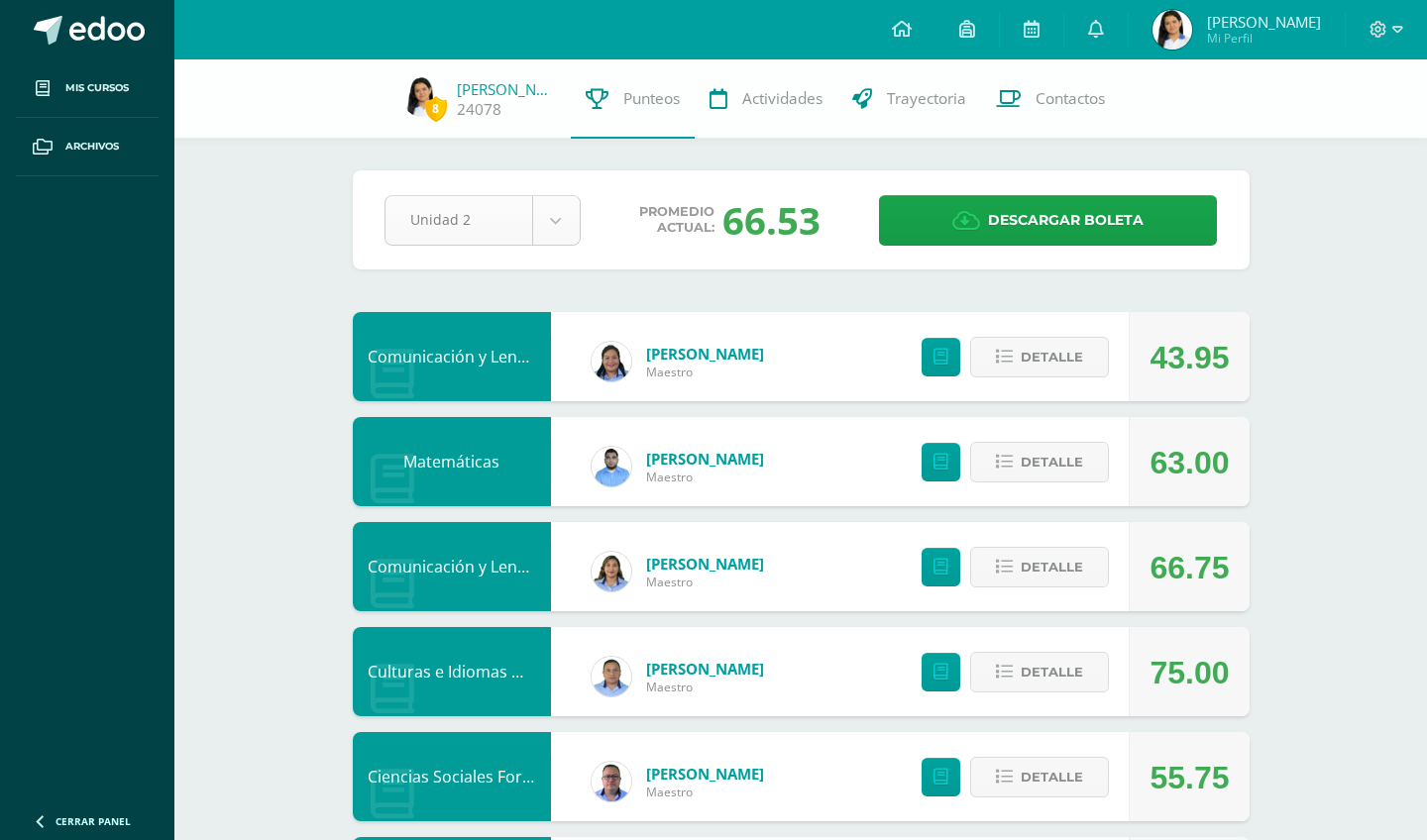 click on "Mis cursos Archivos Cerrar panel
Artes Visuales
Segundo
Básico
"2.1"
Ciencias Naturales
Segundo
Básico
"2.1"
Ciencias Sociales Formación Ciudadana e Interculturalidad
Segundo
Básico
"2.1"
Comunicación y Lenguaje Idioma Español
Segundo
Básico
"2.1"
Culturas e Idiomas Mayas Garífuna o Xinca
Segundo
Básico
"2.1"" at bounding box center (714, 1007) 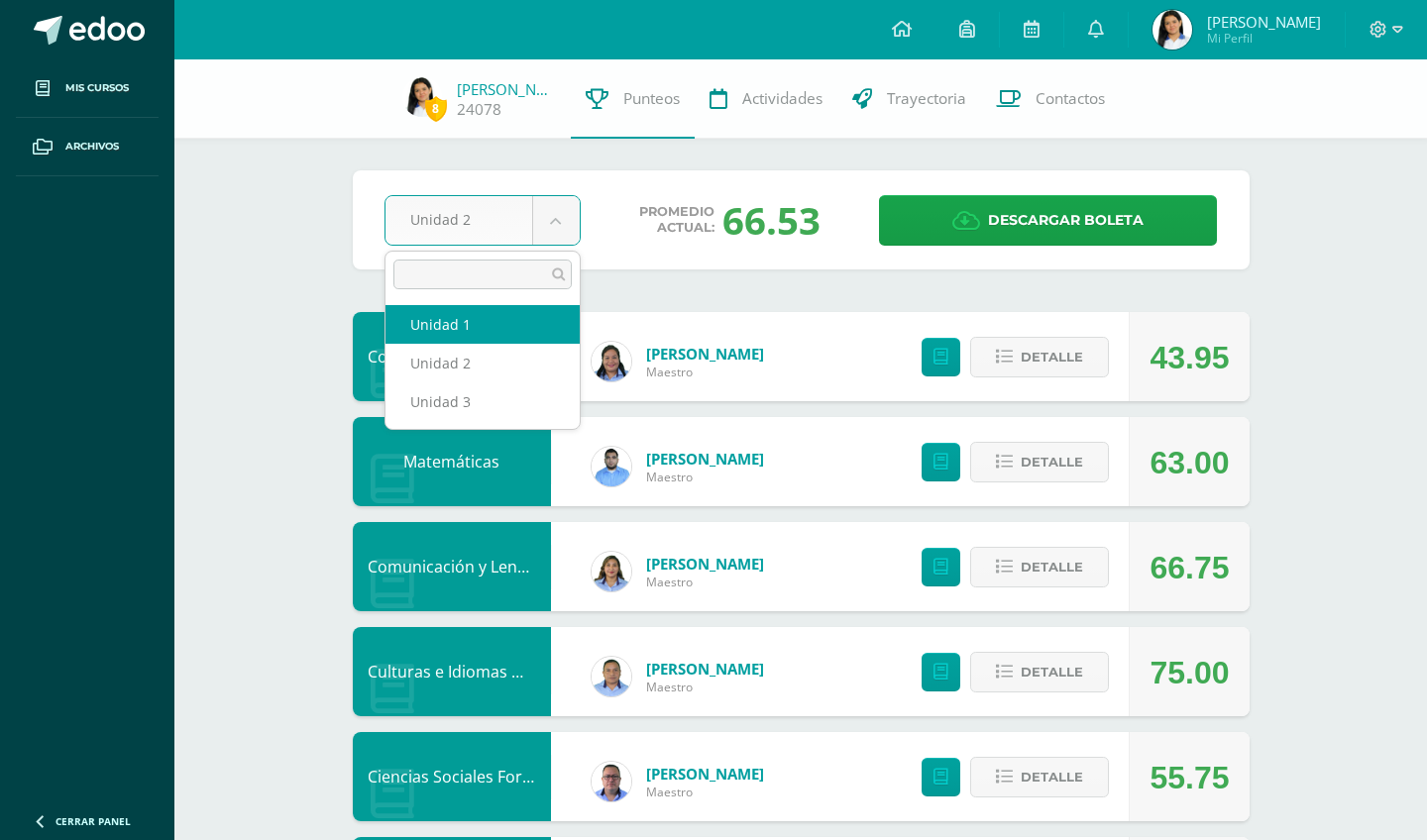 select on "Unidad 1" 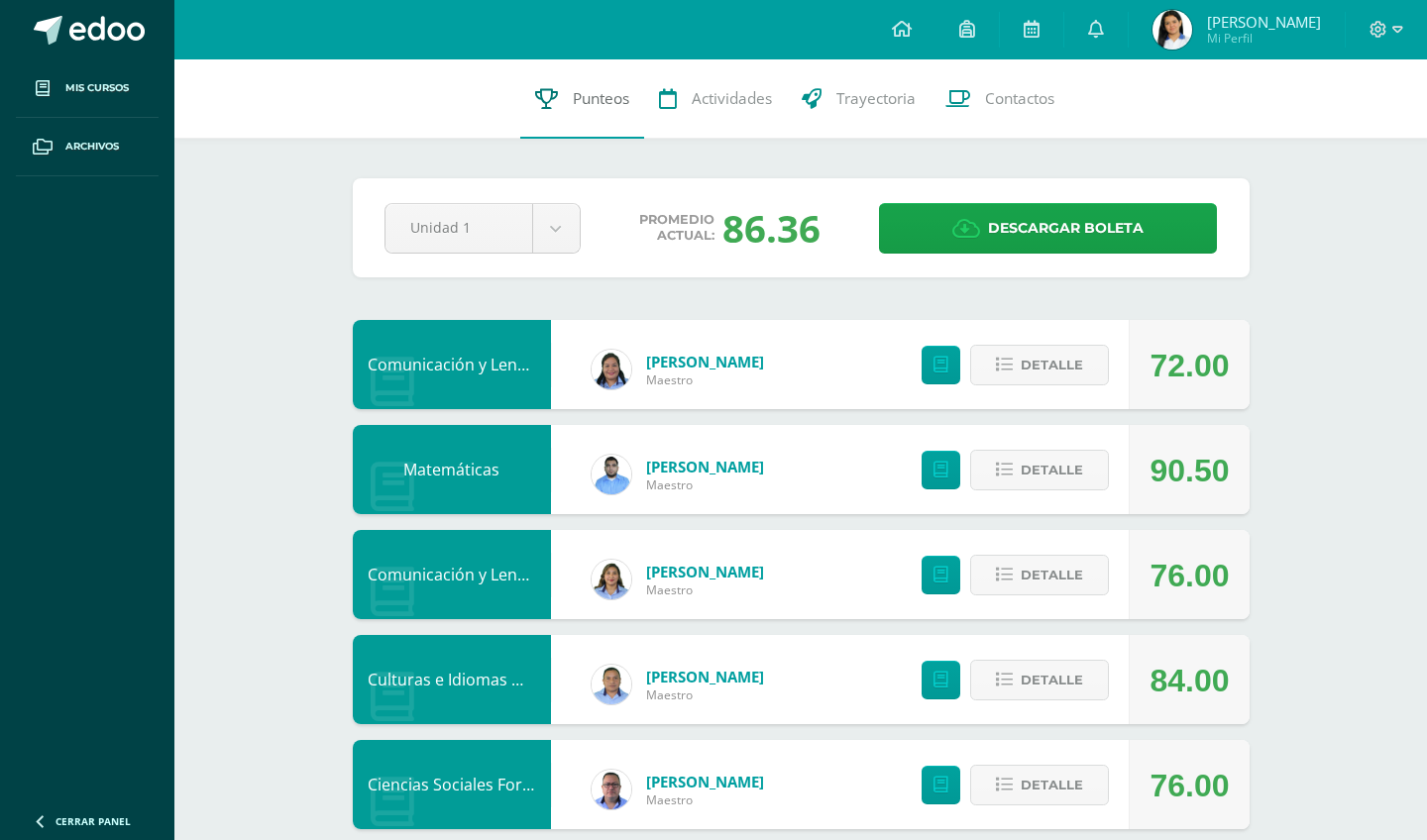 scroll, scrollTop: 0, scrollLeft: 0, axis: both 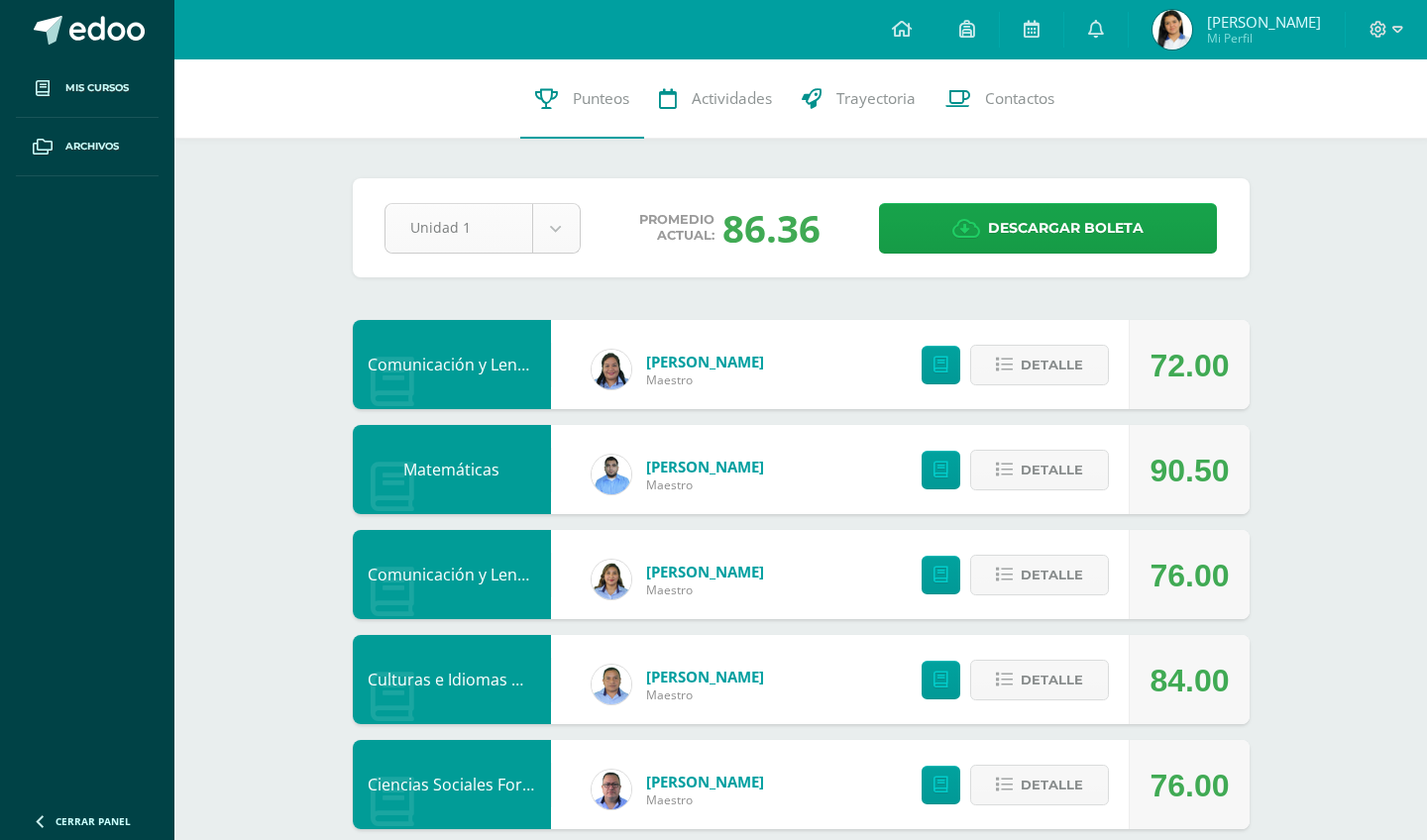 click on "Unidad 1" at bounding box center [483, 228] 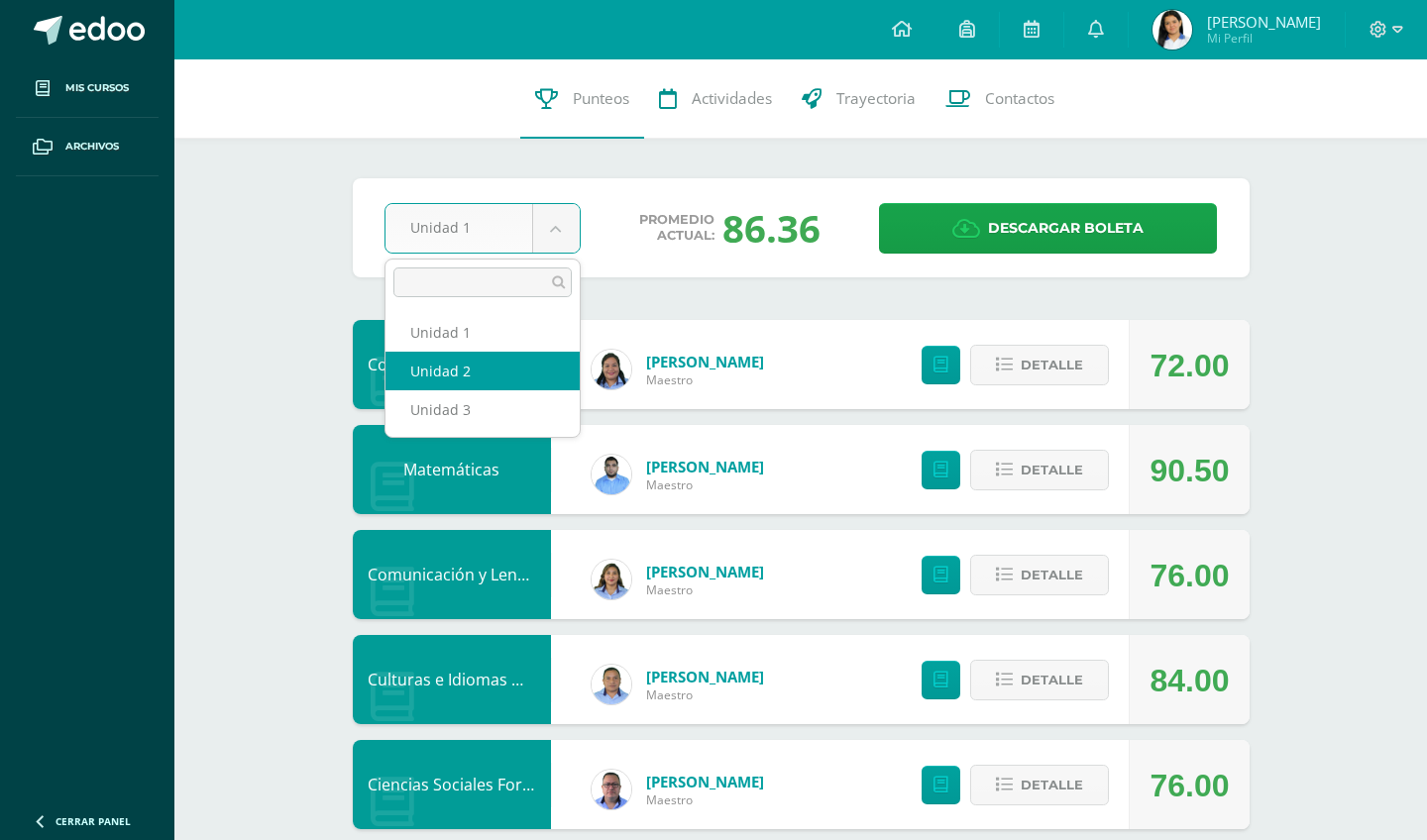 select on "Unidad 2" 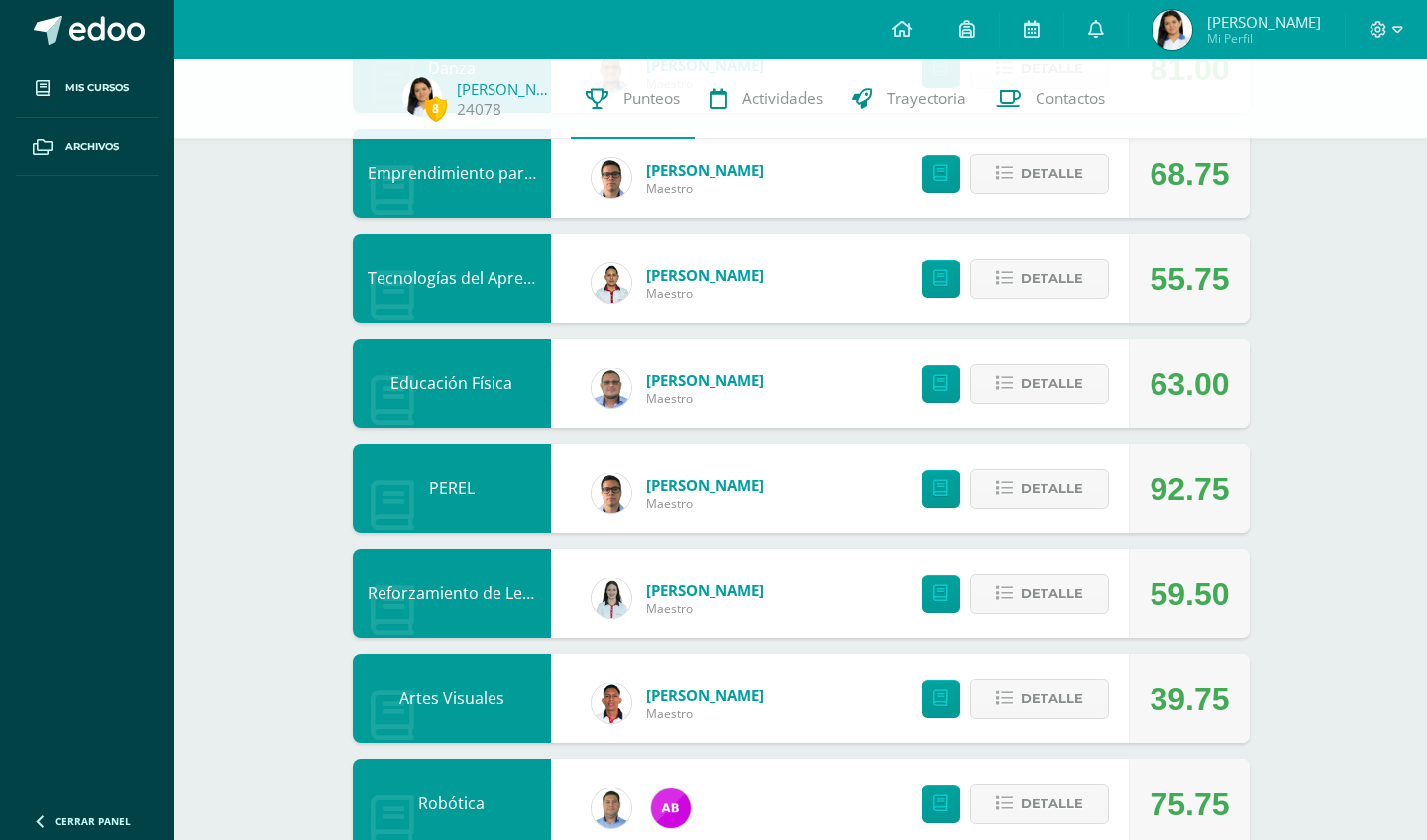 scroll, scrollTop: 1154, scrollLeft: 0, axis: vertical 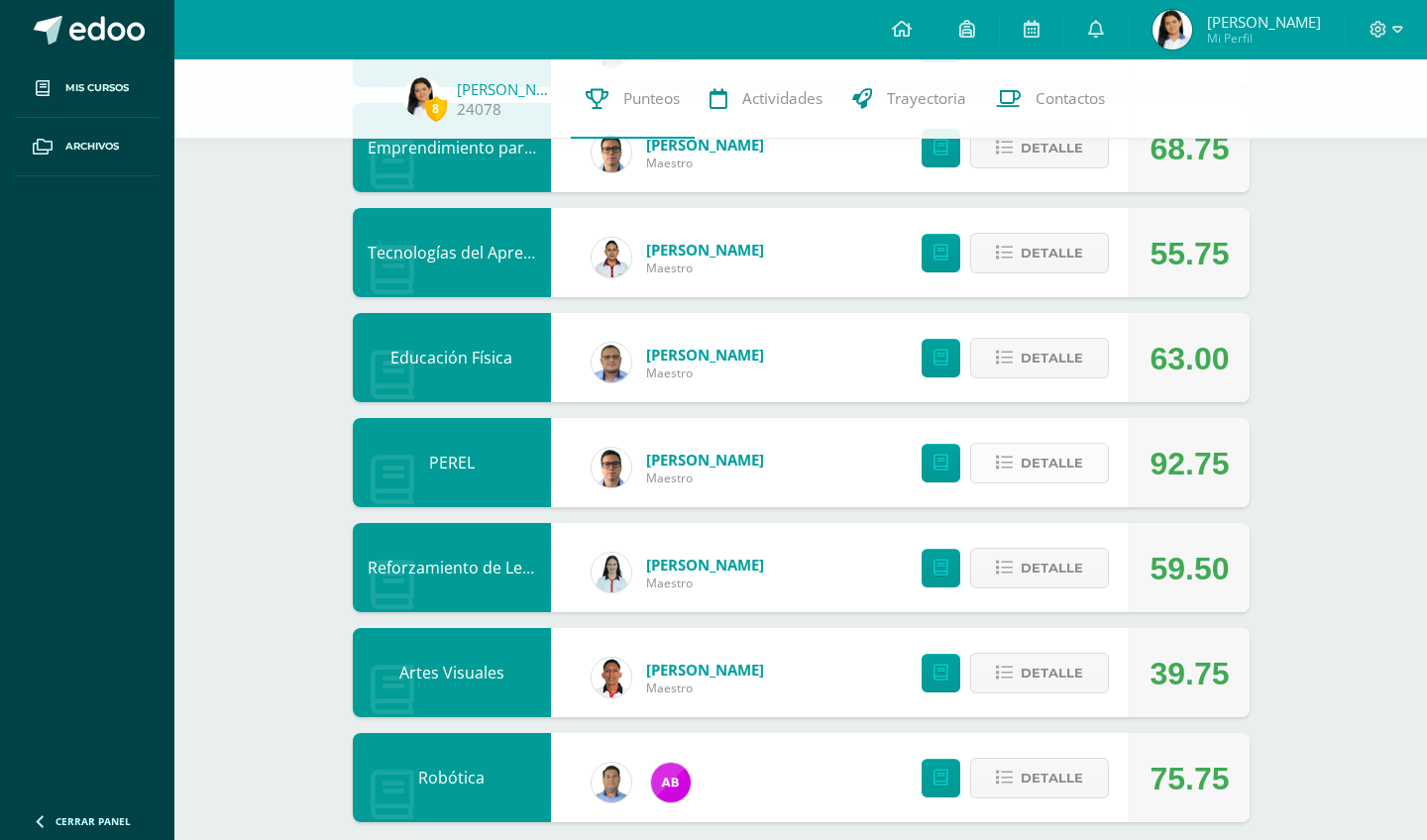 click on "Detalle" at bounding box center (1051, 463) 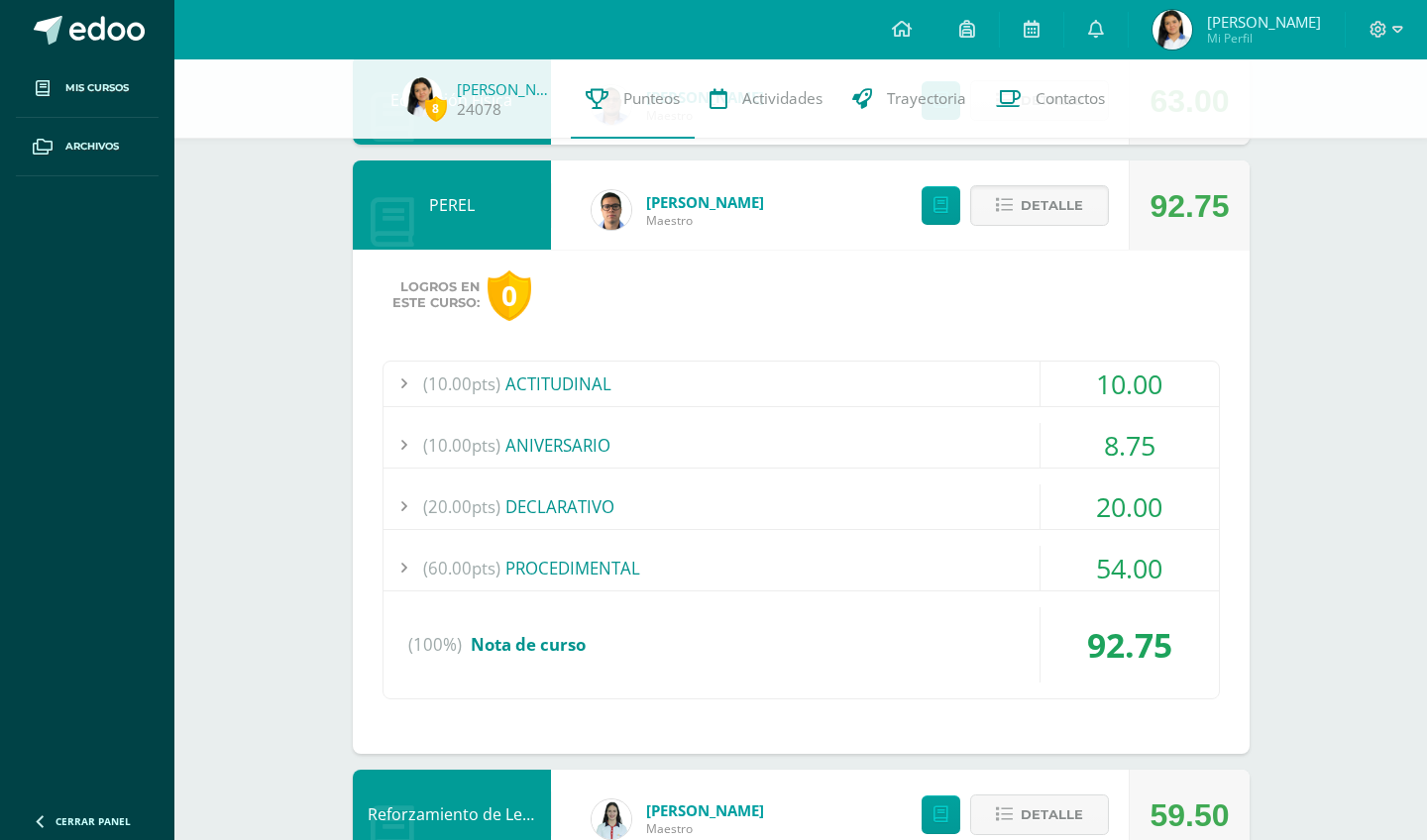 scroll, scrollTop: 1421, scrollLeft: 0, axis: vertical 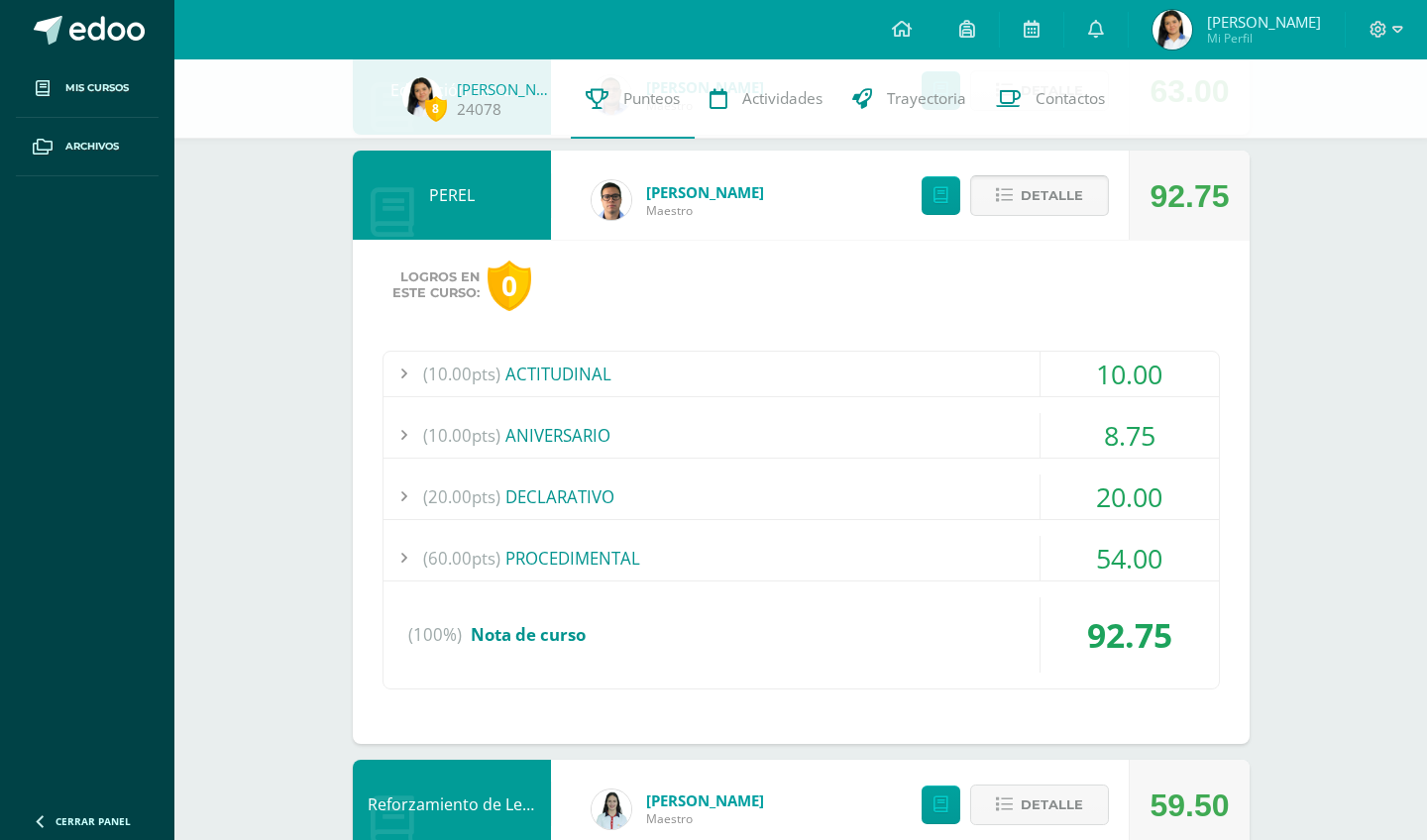 click on "Detalle" at bounding box center (1051, 195) 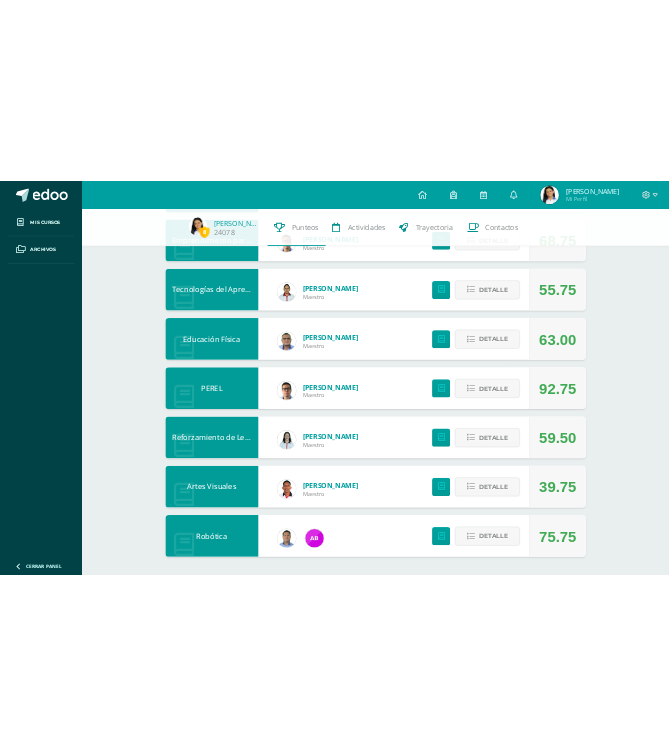 scroll, scrollTop: 1187, scrollLeft: 0, axis: vertical 